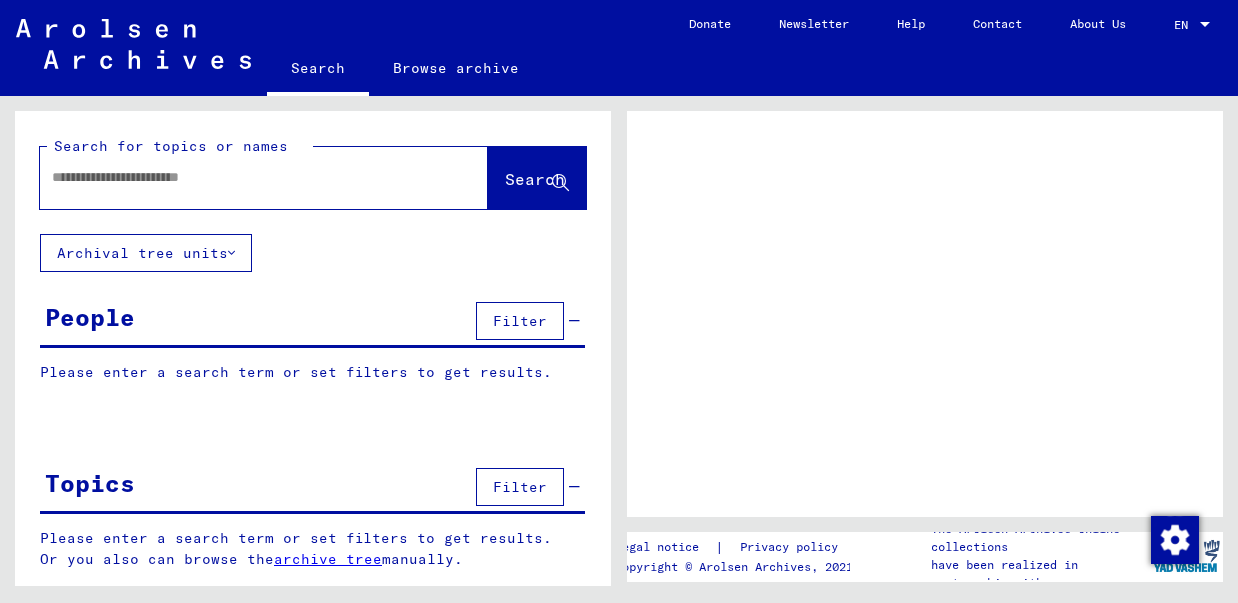 scroll, scrollTop: 0, scrollLeft: 0, axis: both 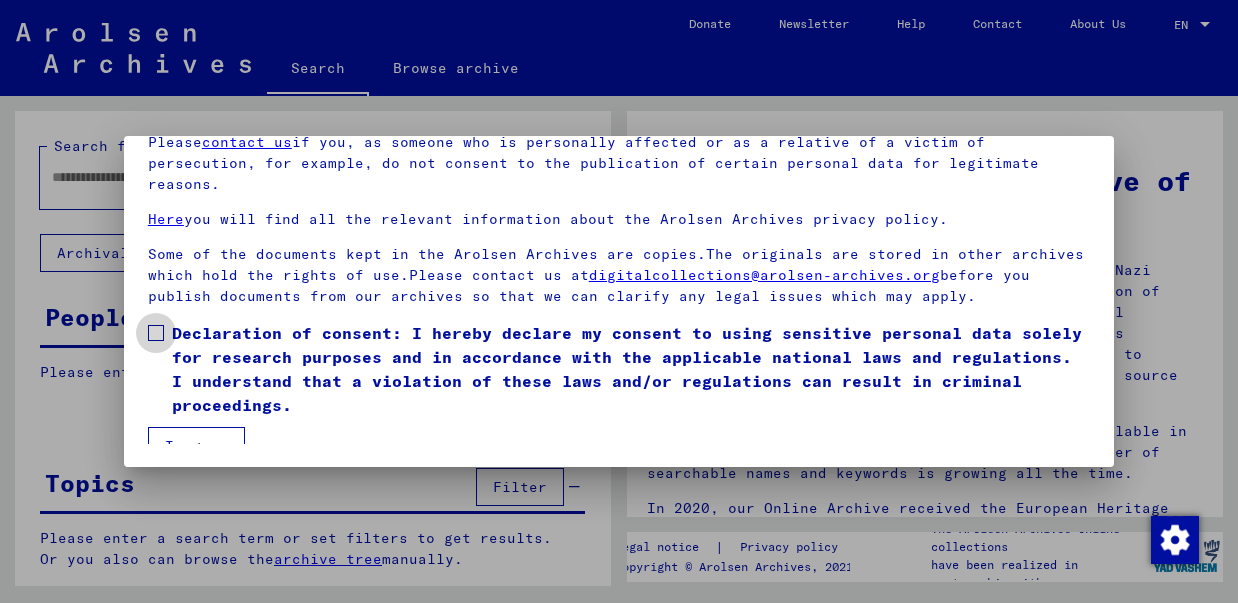 click at bounding box center (156, 333) 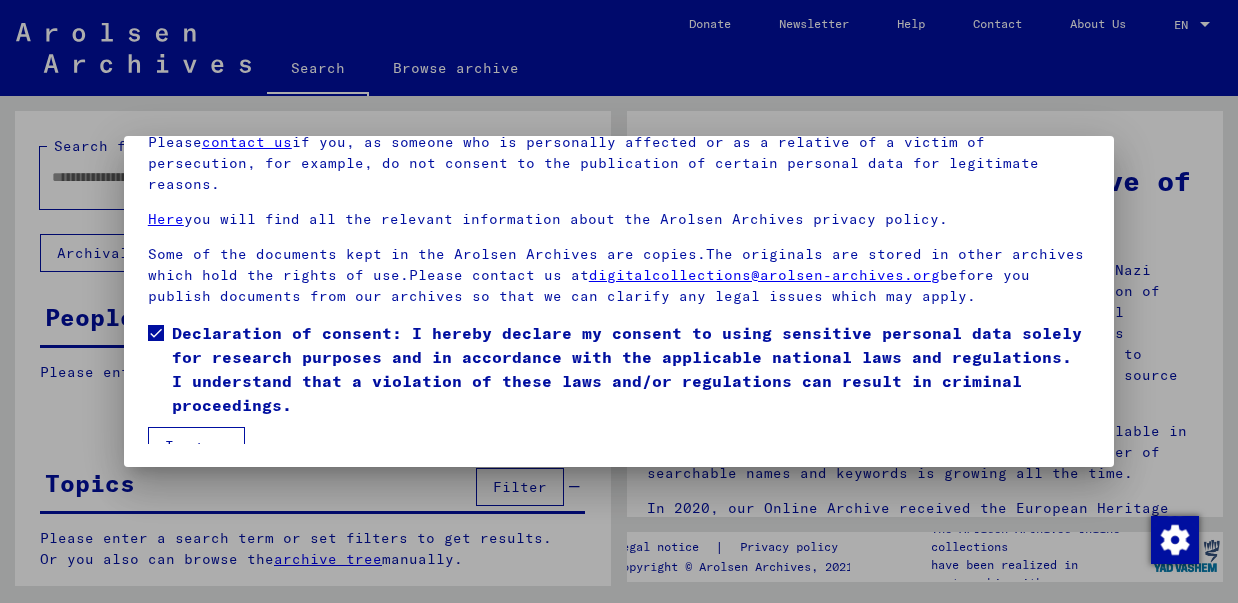 click on "I agree" at bounding box center [196, 446] 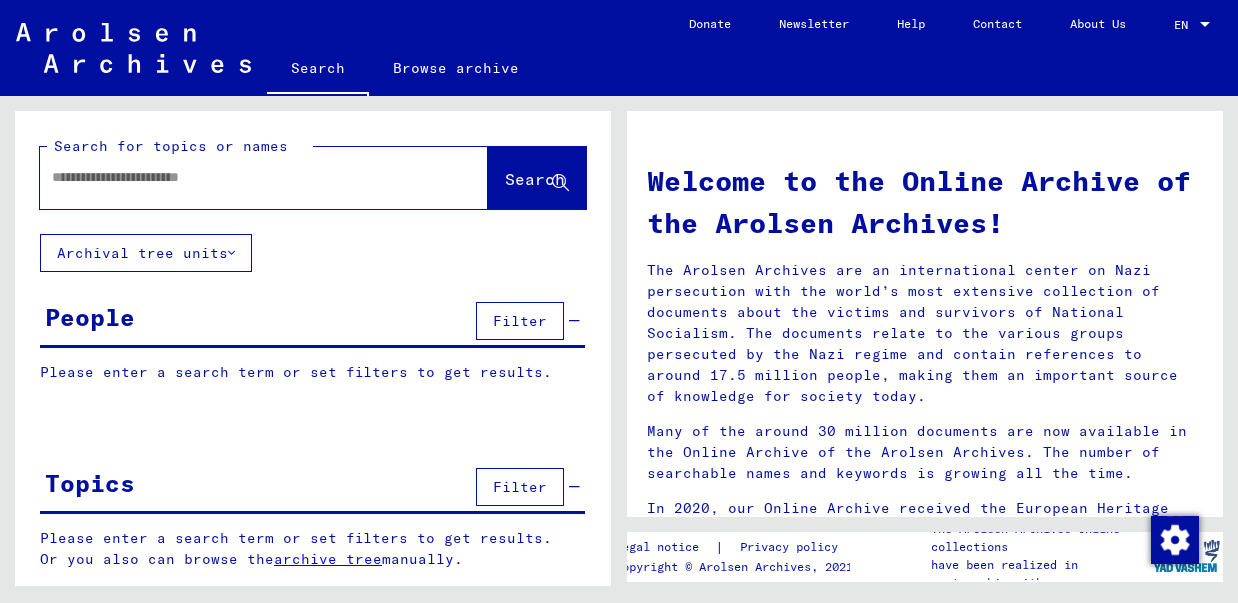 click at bounding box center [240, 177] 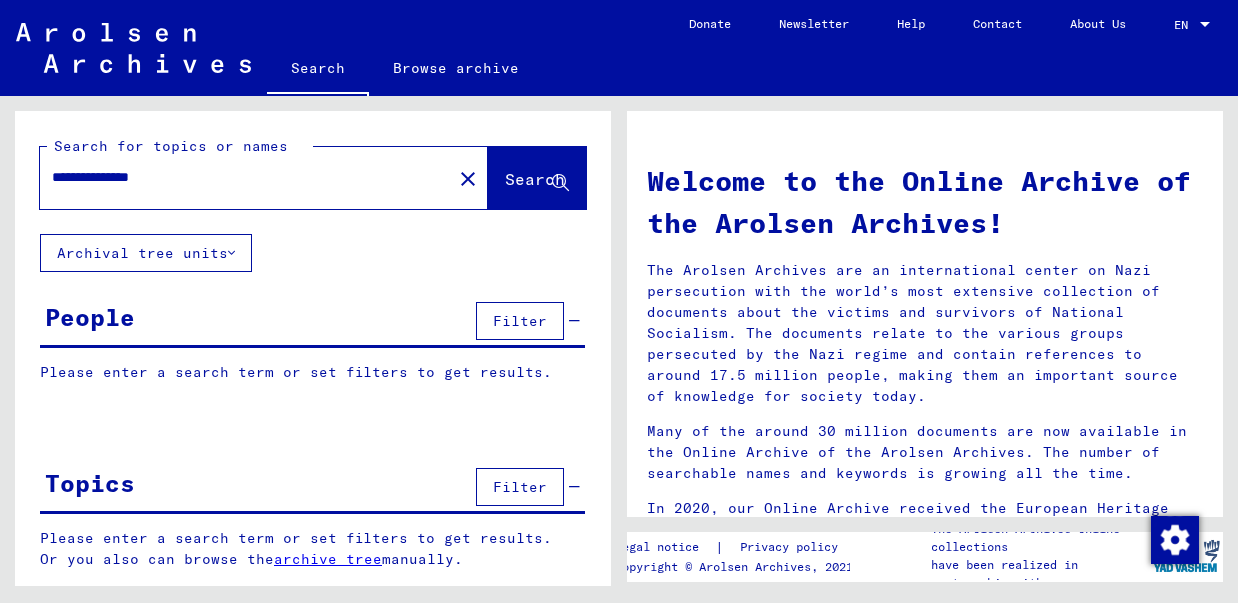 type on "**********" 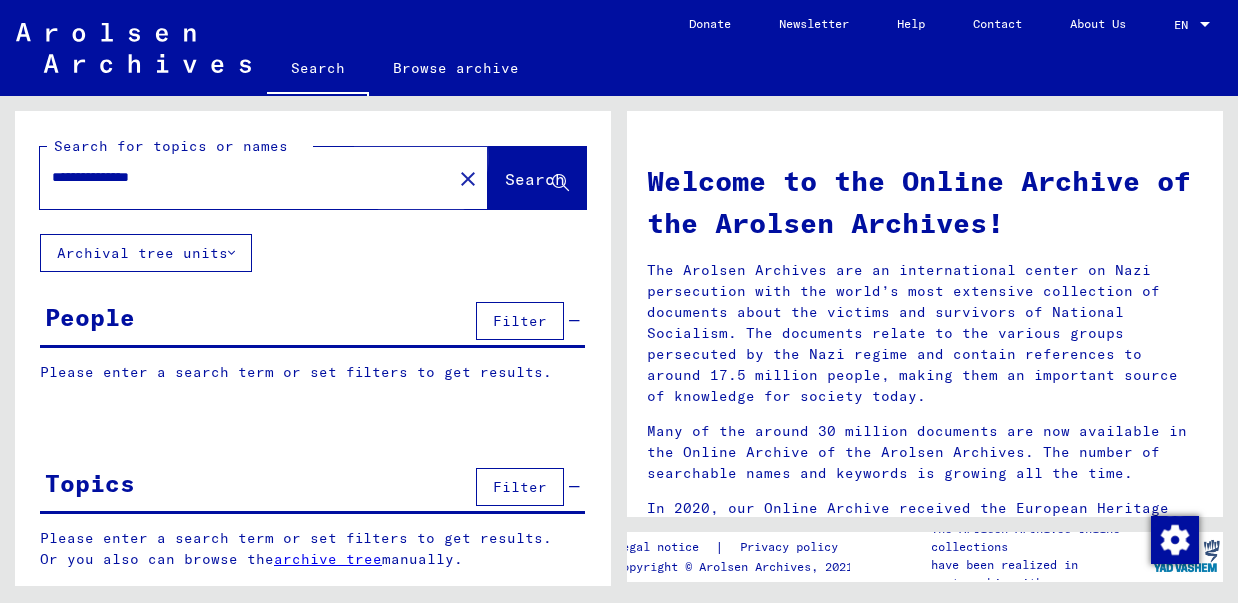 click on "Search" 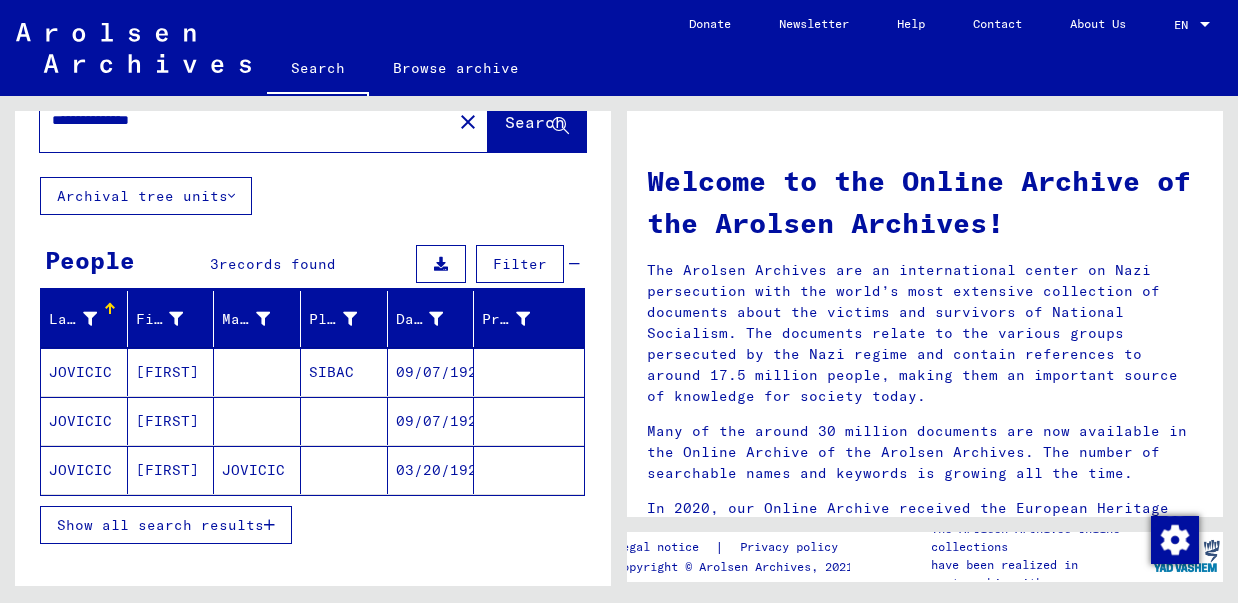 scroll, scrollTop: 68, scrollLeft: 0, axis: vertical 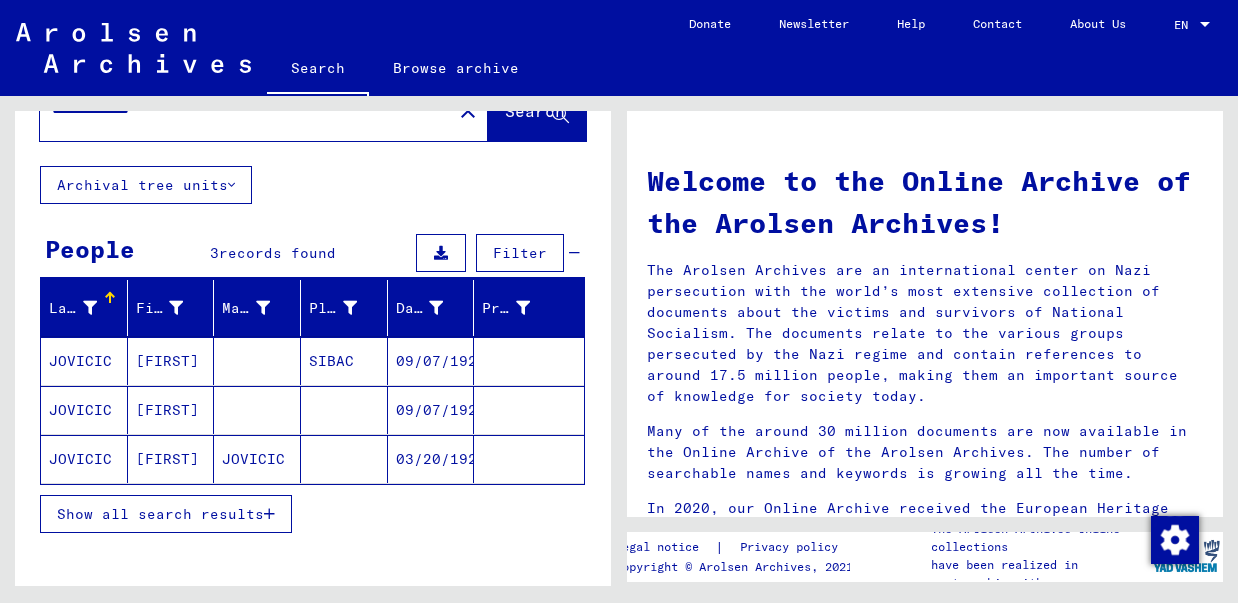 click on "JOVICIC" at bounding box center (84, 410) 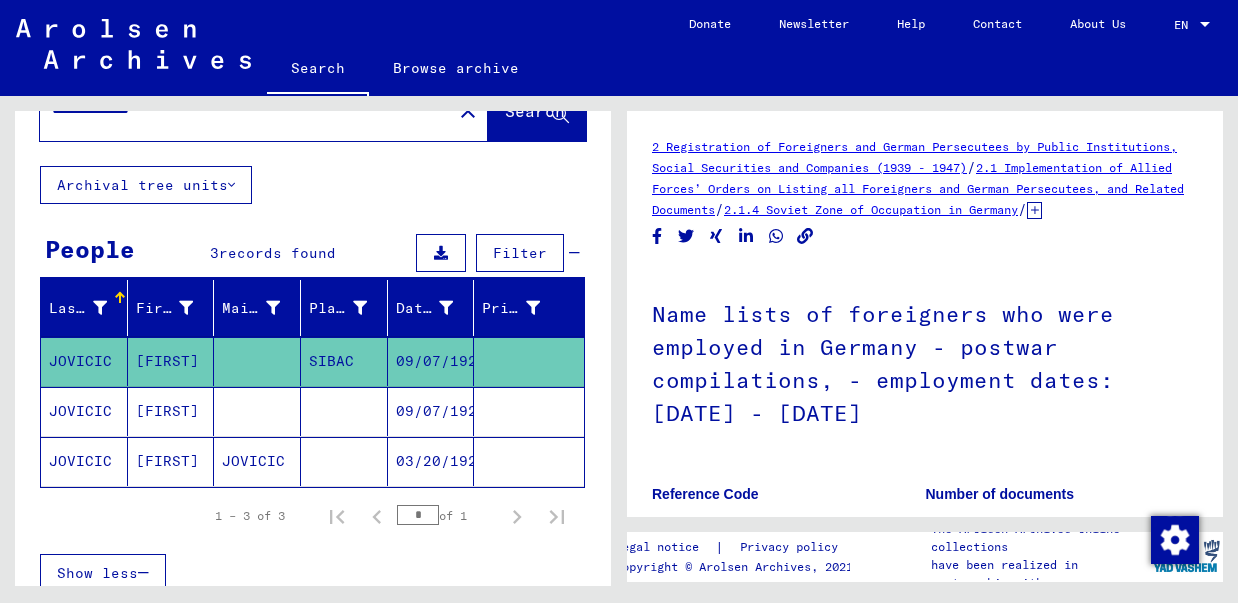 scroll, scrollTop: 0, scrollLeft: 0, axis: both 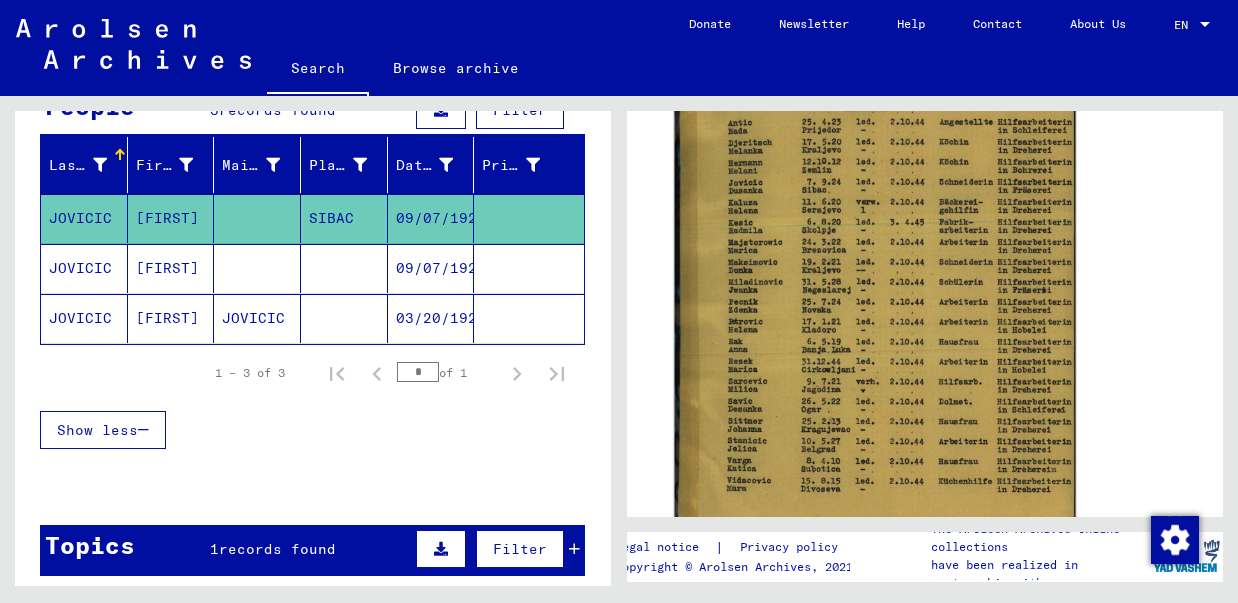 click 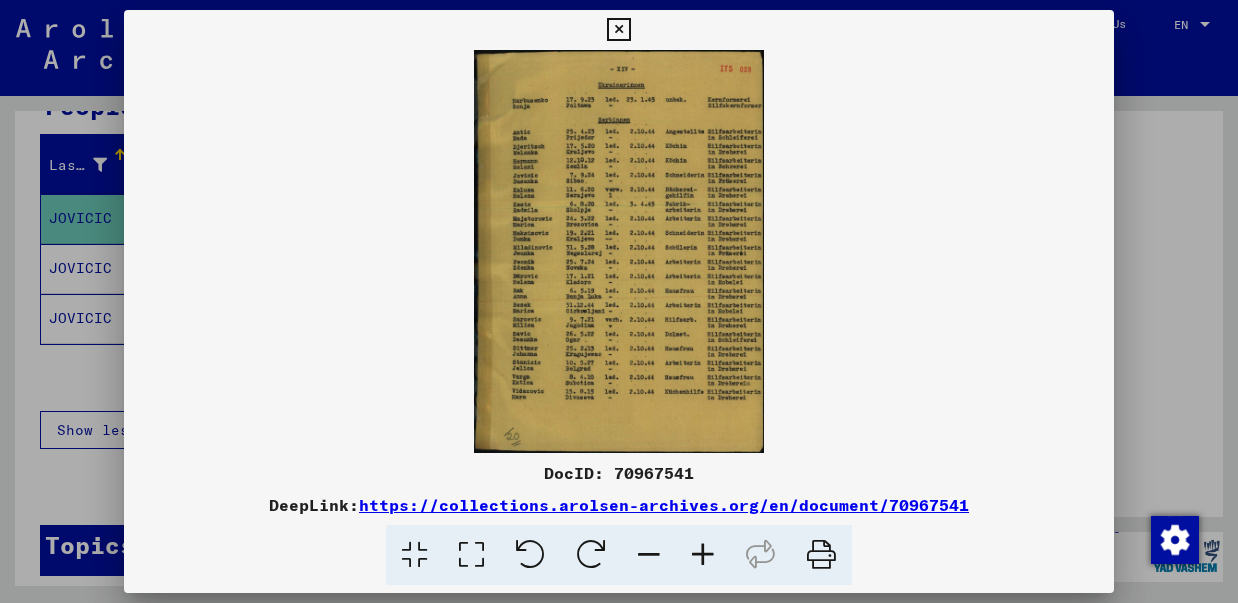 click at bounding box center (703, 555) 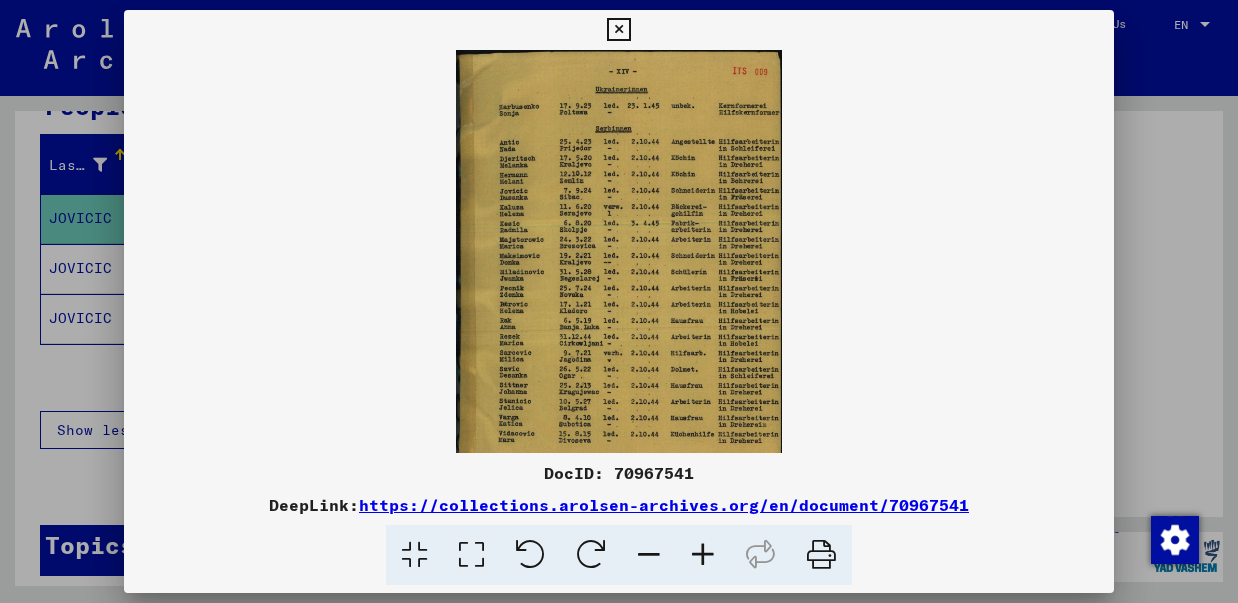 click at bounding box center [703, 555] 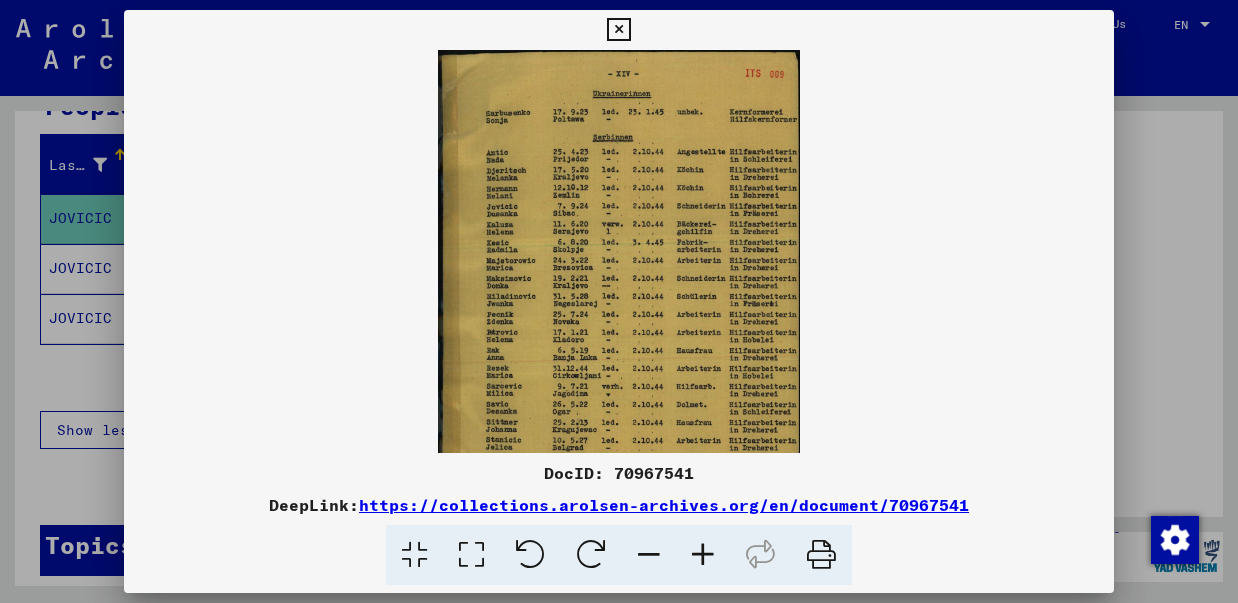 click at bounding box center (703, 555) 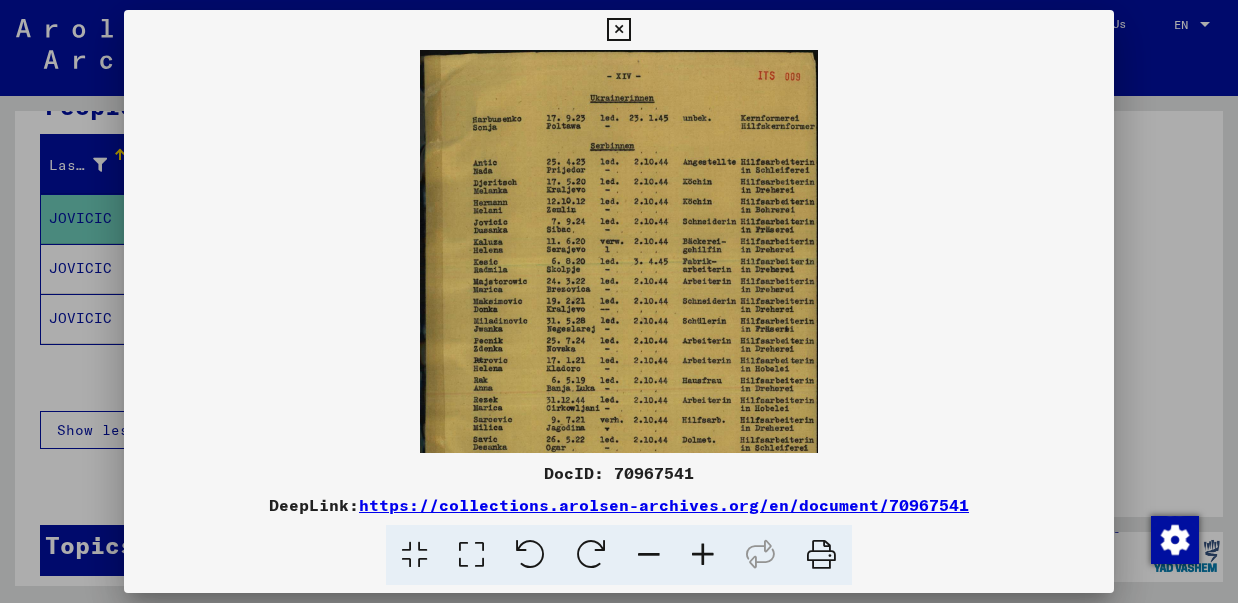 click at bounding box center (703, 555) 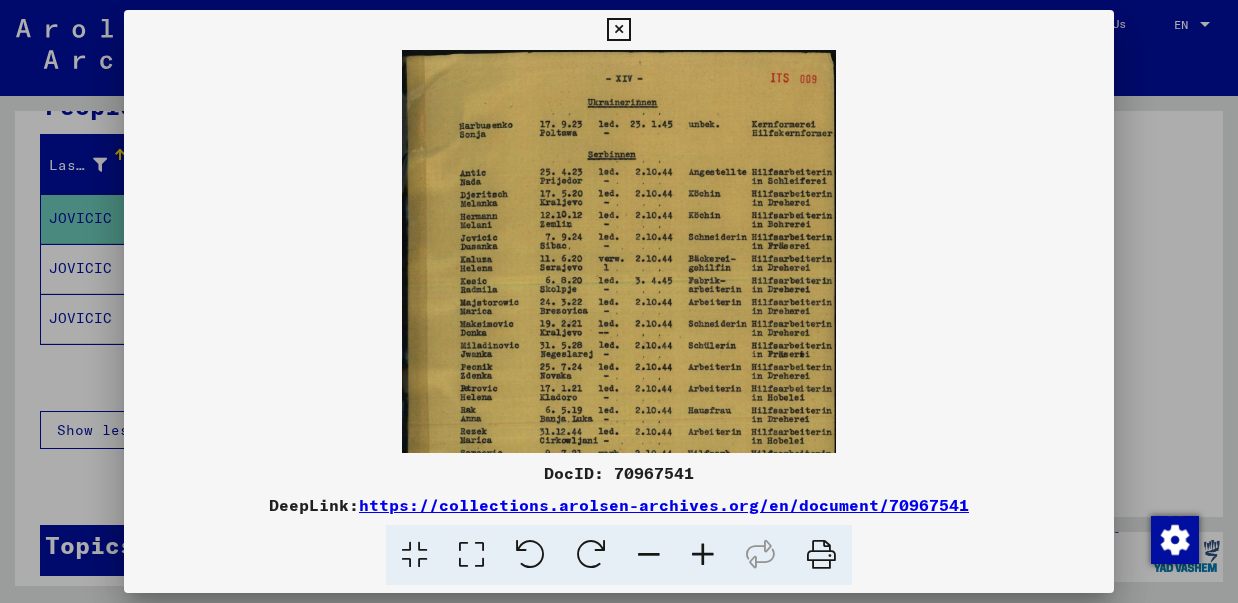 click at bounding box center (703, 555) 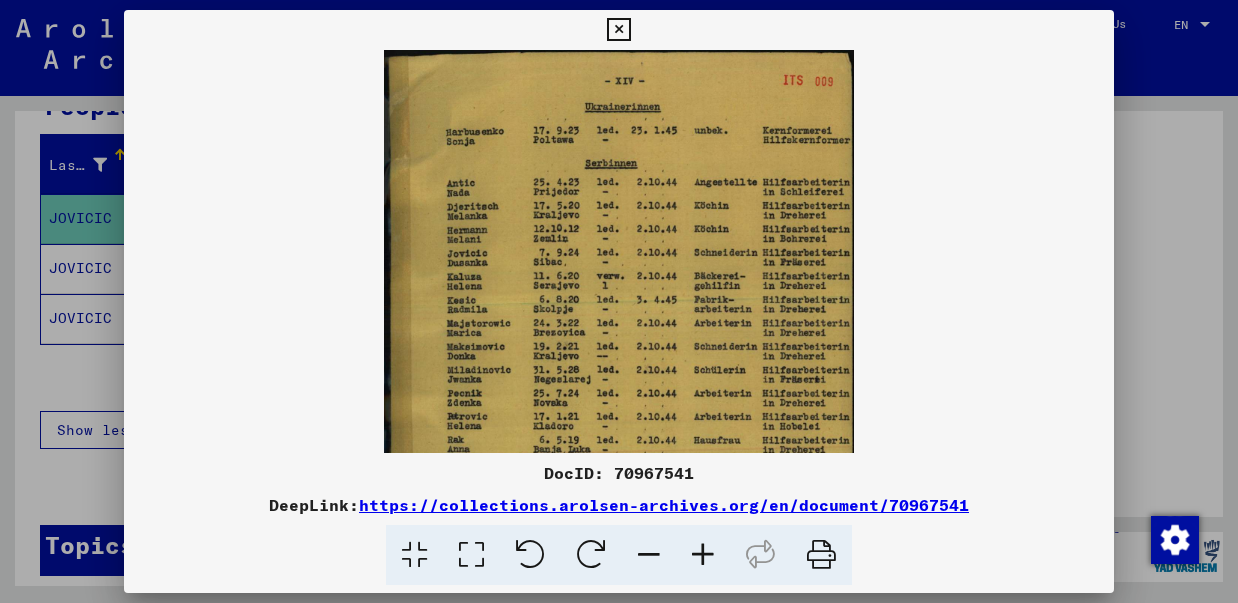 click at bounding box center (703, 555) 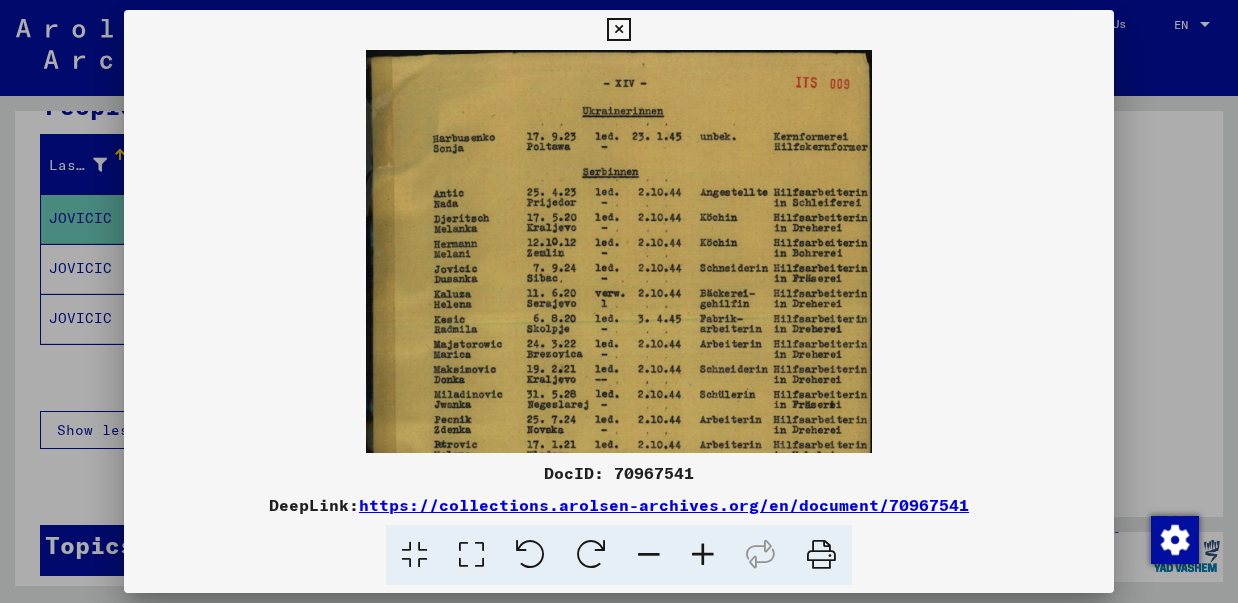 click at bounding box center [703, 555] 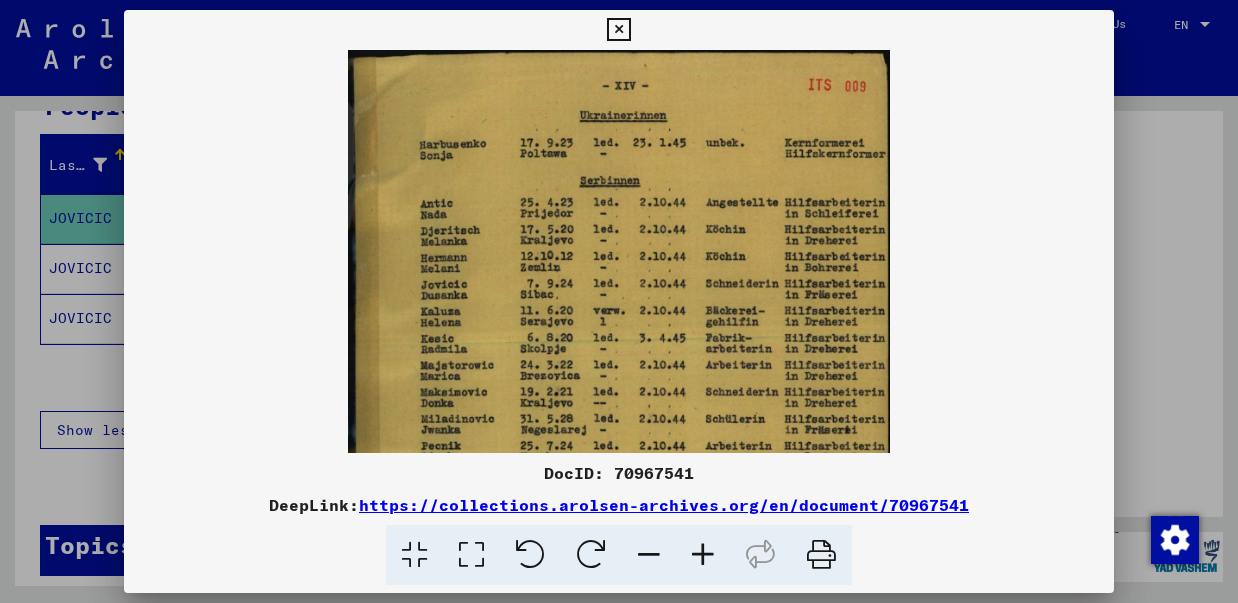 click at bounding box center (703, 555) 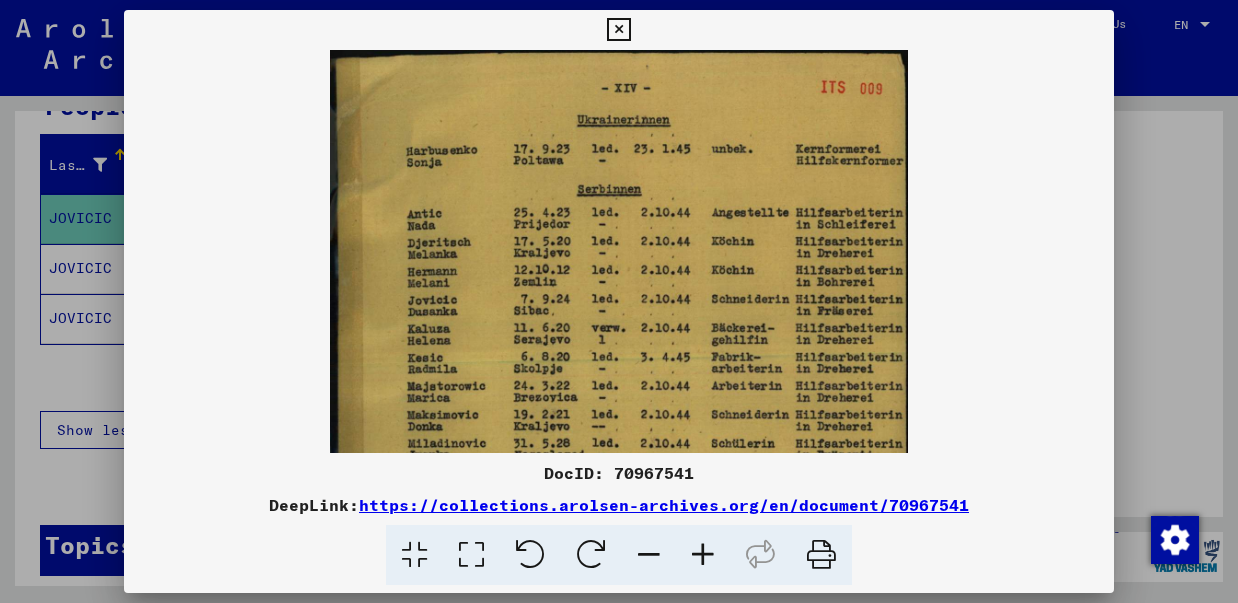 click at bounding box center [618, 30] 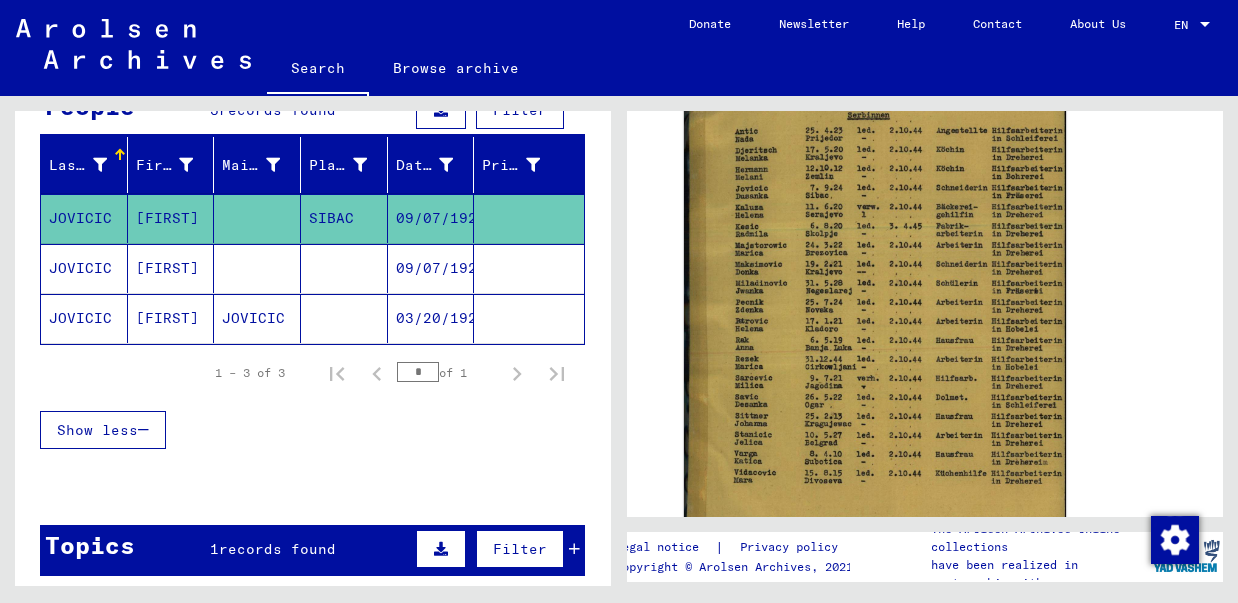 click on "JOVICIC" at bounding box center [84, 318] 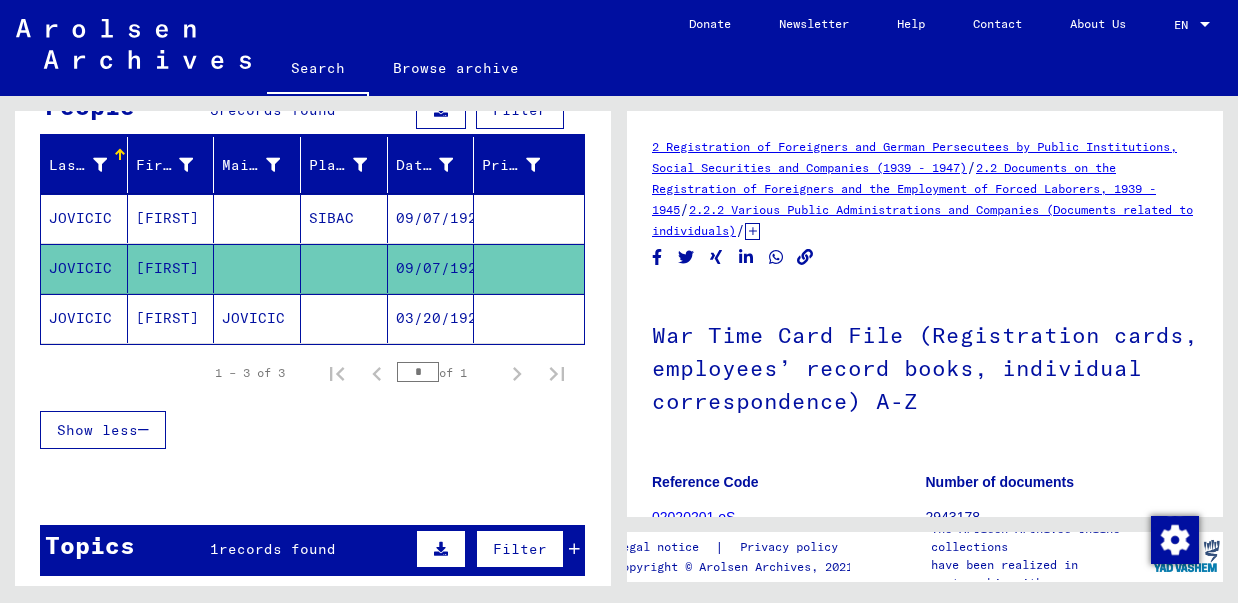 scroll, scrollTop: 0, scrollLeft: 0, axis: both 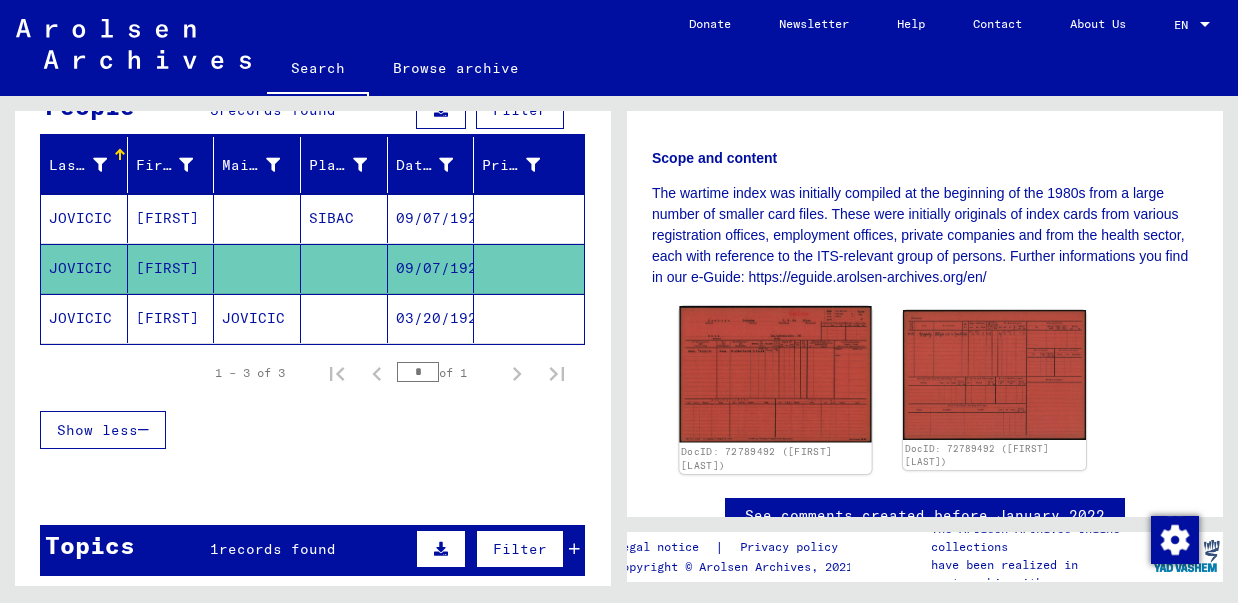 click 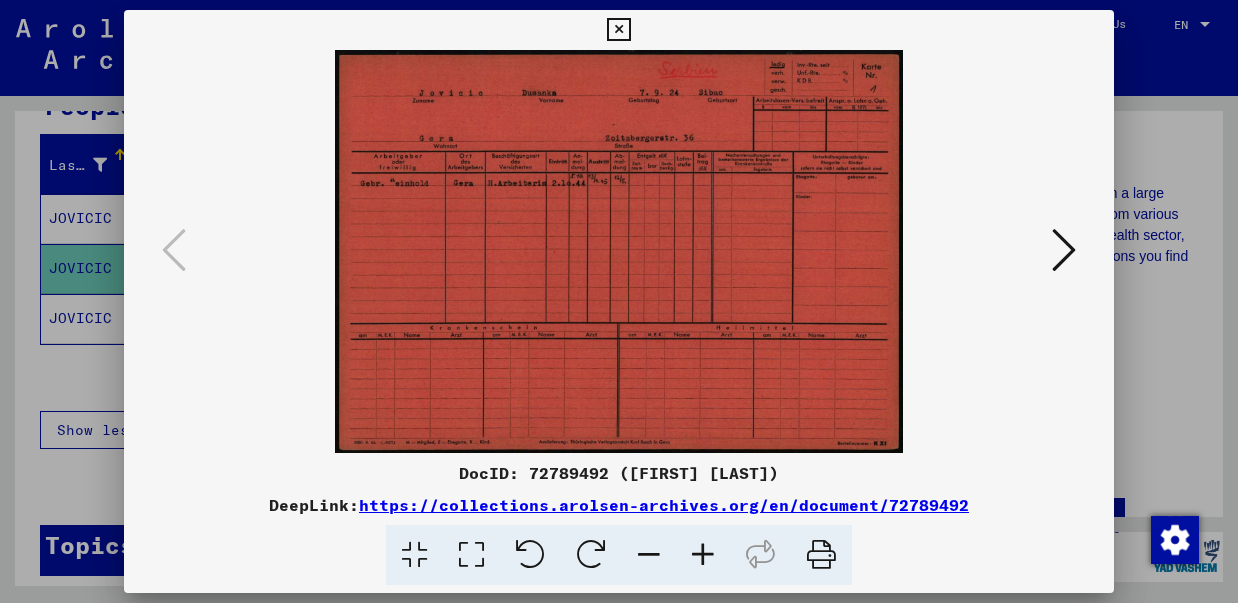 click at bounding box center [703, 555] 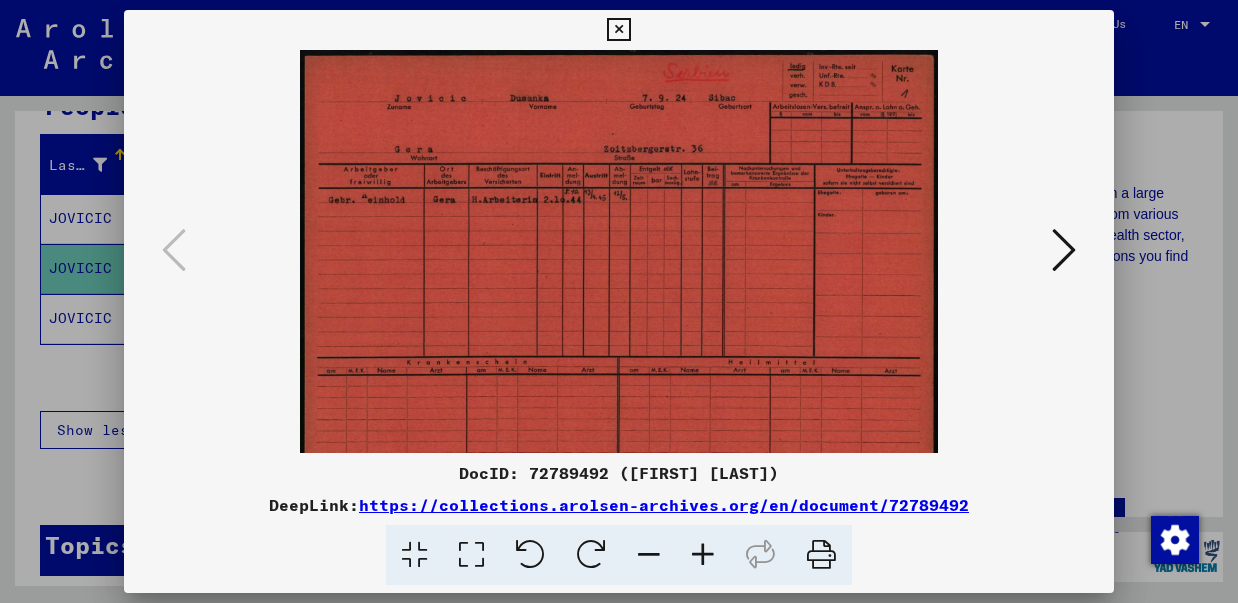 click at bounding box center [703, 555] 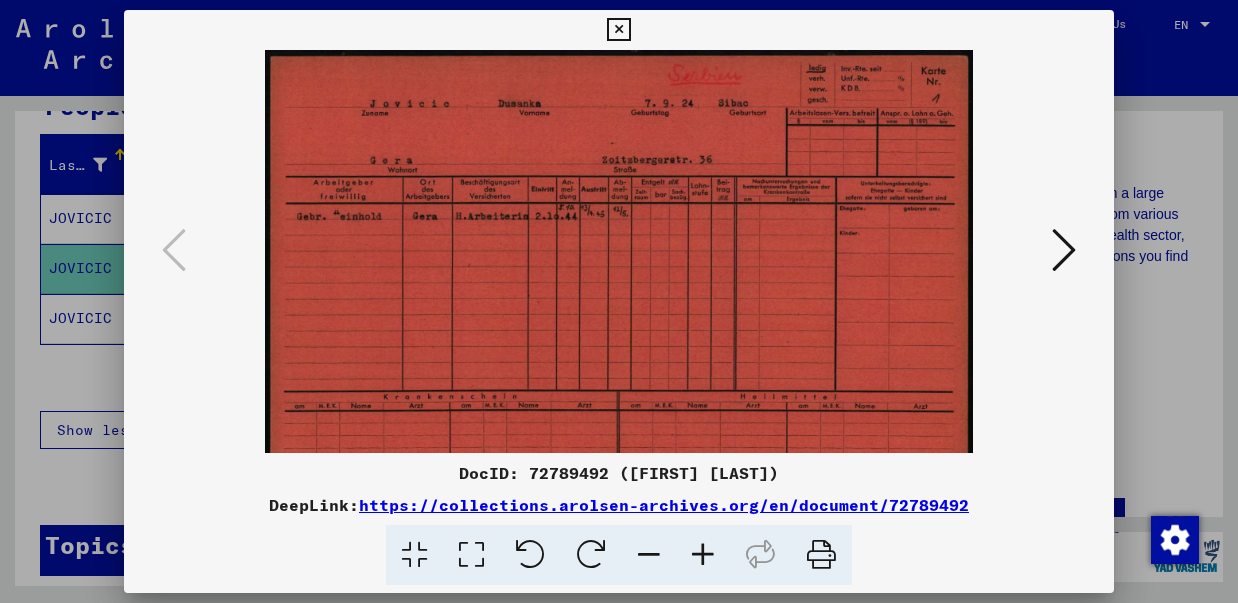 click at bounding box center (703, 555) 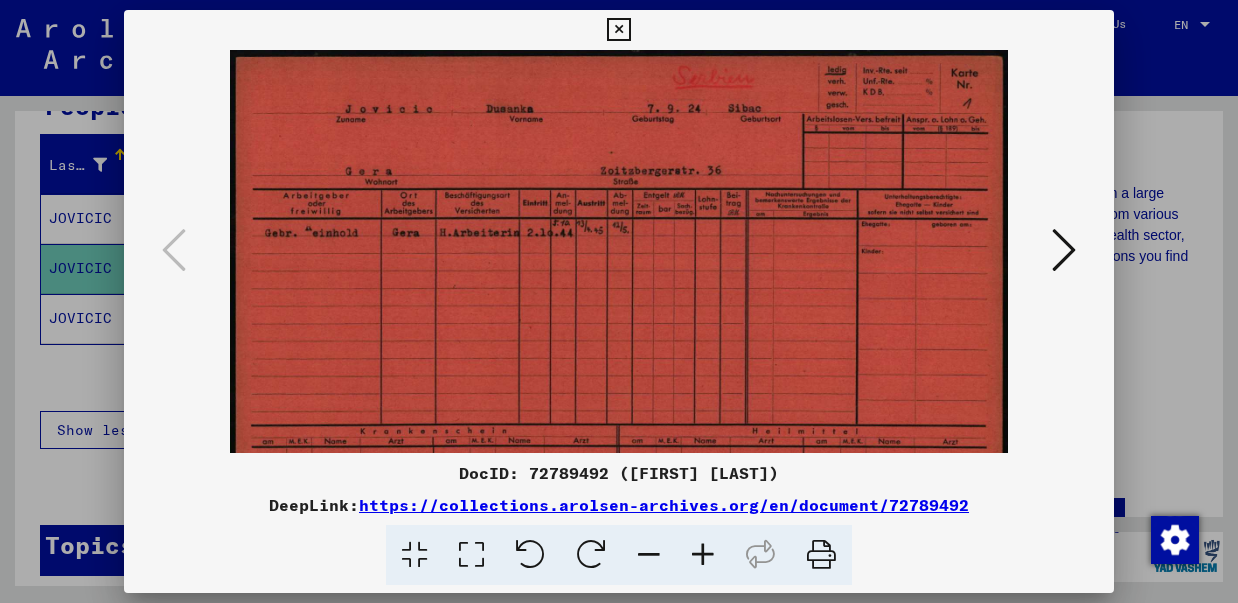 click at bounding box center (703, 555) 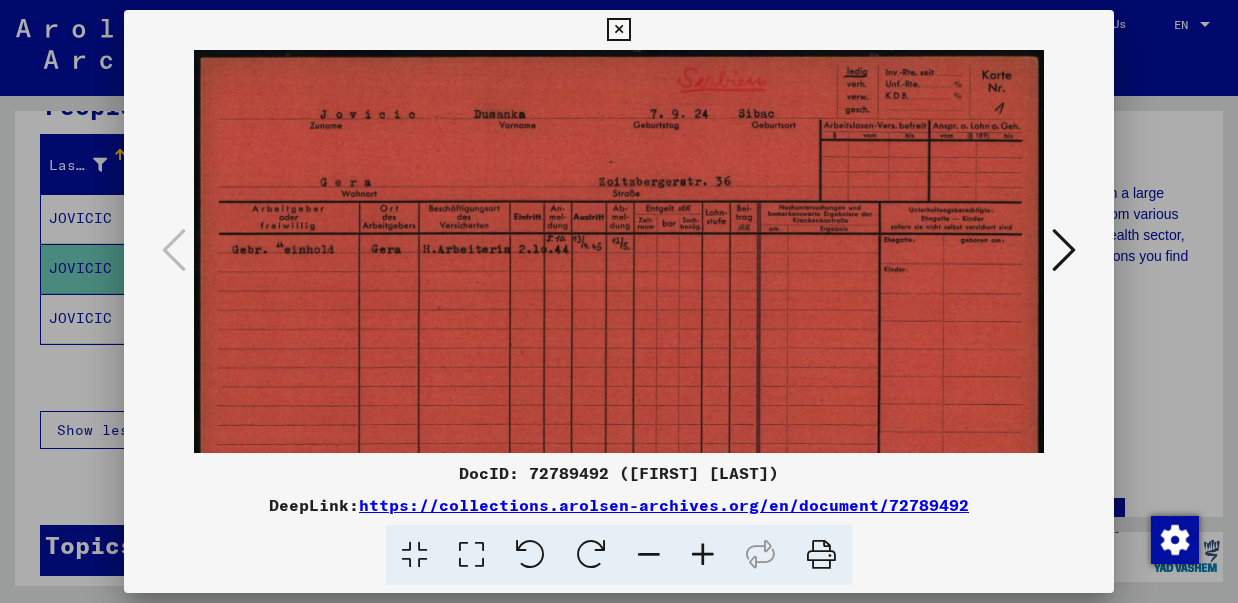 click at bounding box center [703, 555] 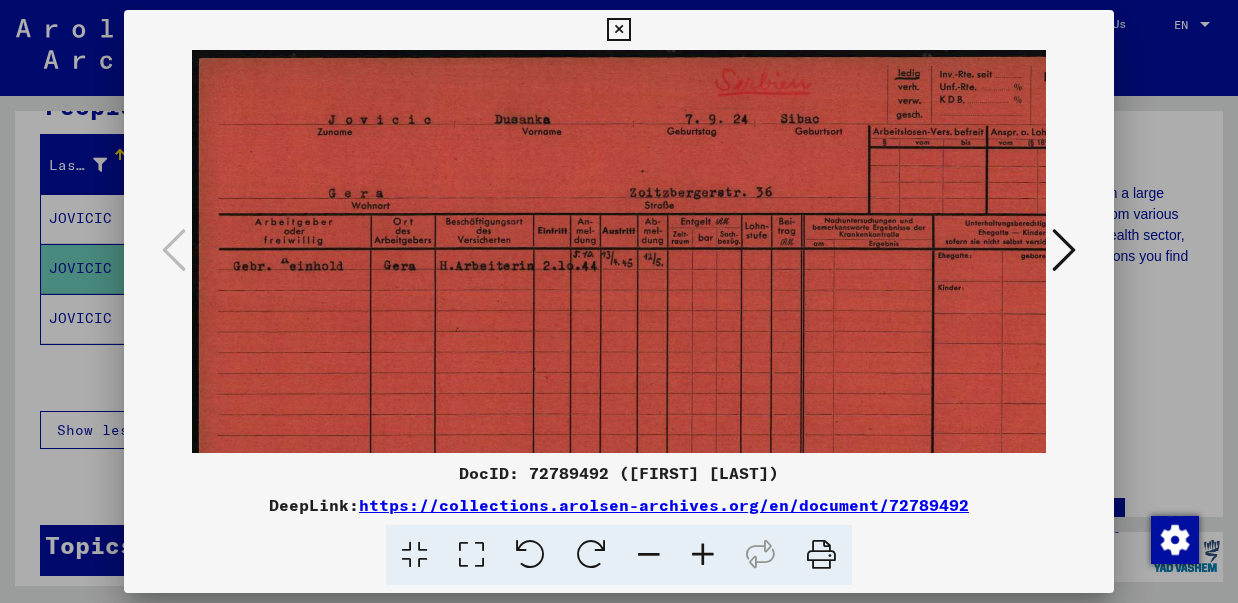 click at bounding box center [703, 555] 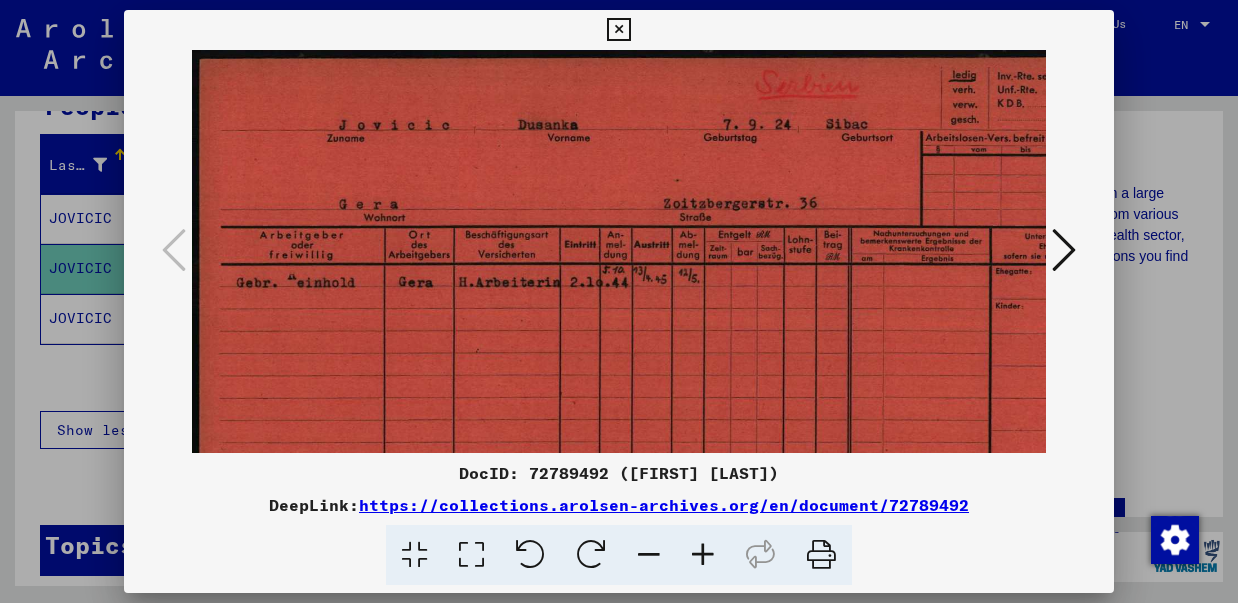 click at bounding box center (703, 555) 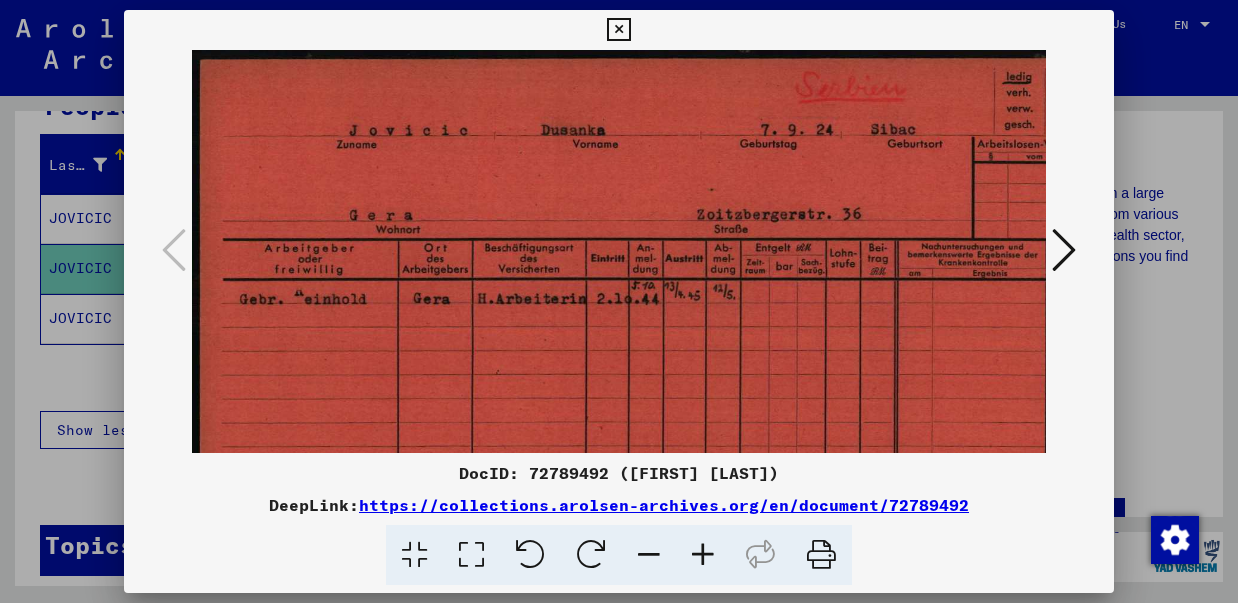 click at bounding box center [703, 555] 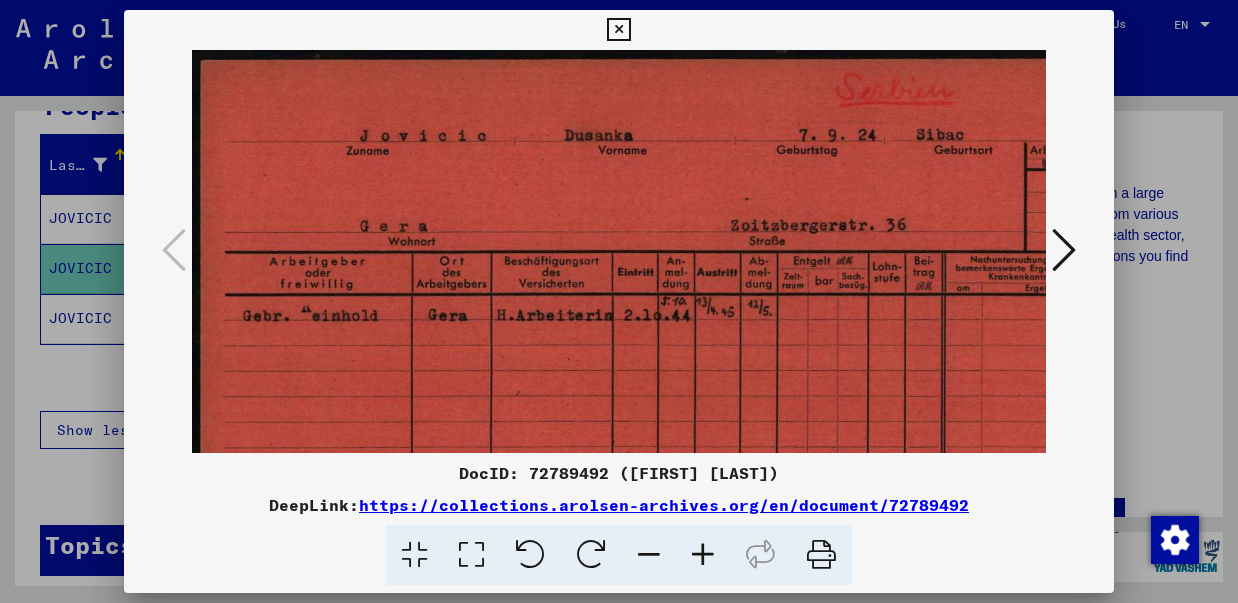 click at bounding box center [703, 555] 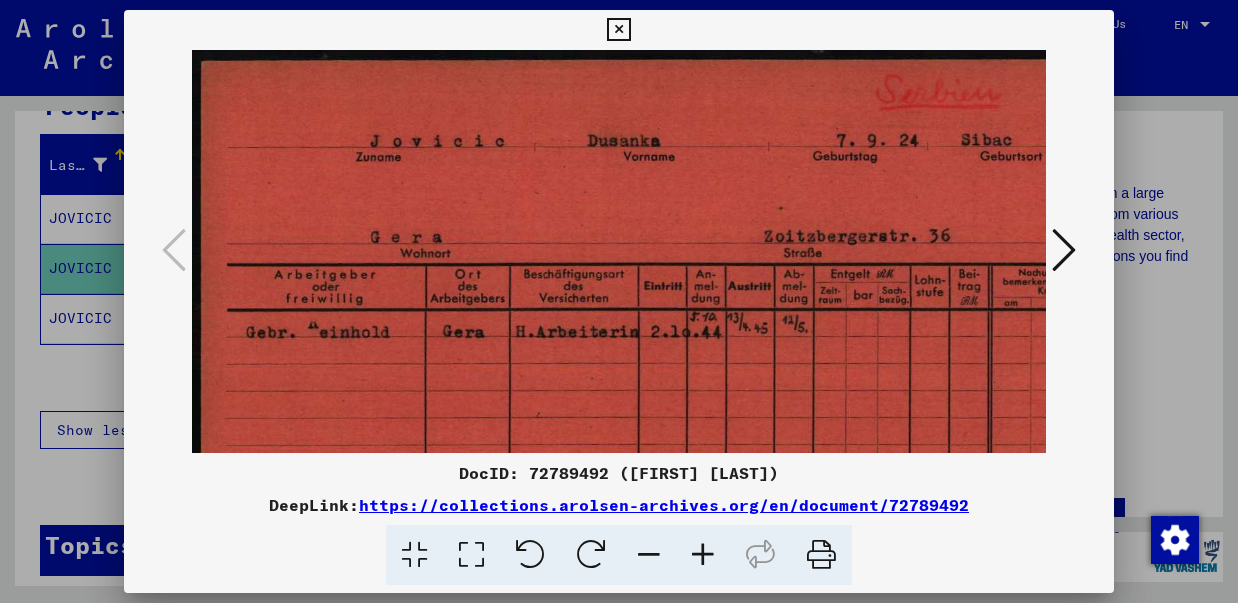 click at bounding box center [618, 30] 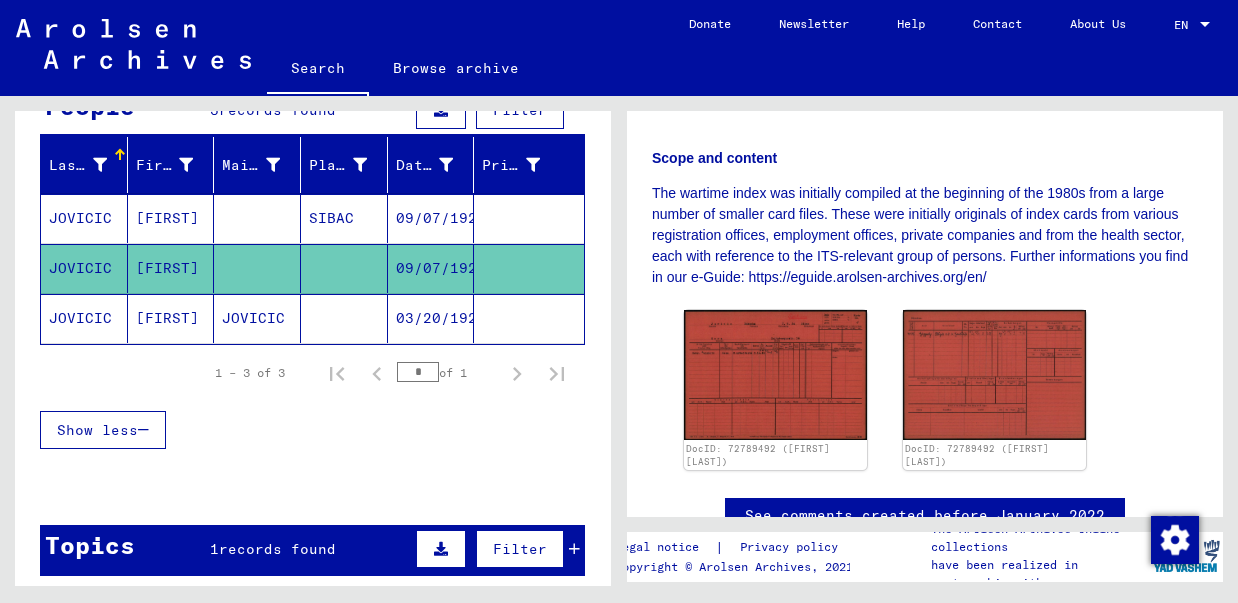 click on "JOVICIC" 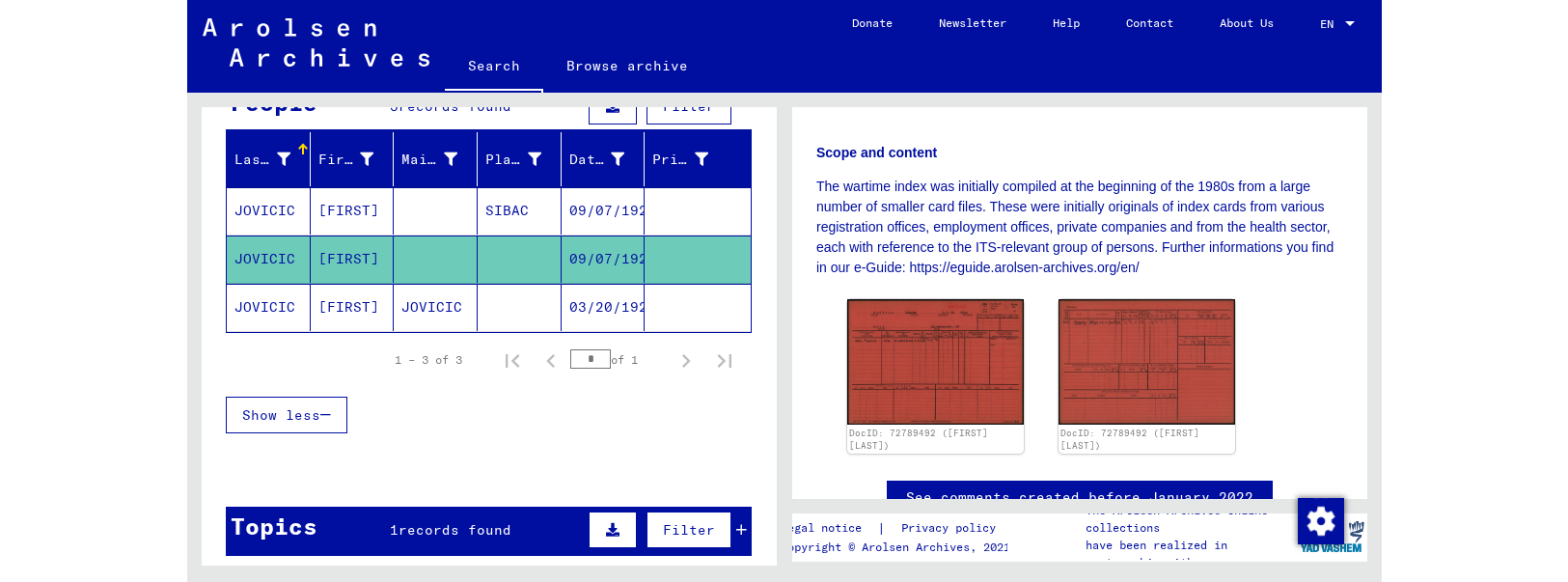 scroll, scrollTop: 212, scrollLeft: 0, axis: vertical 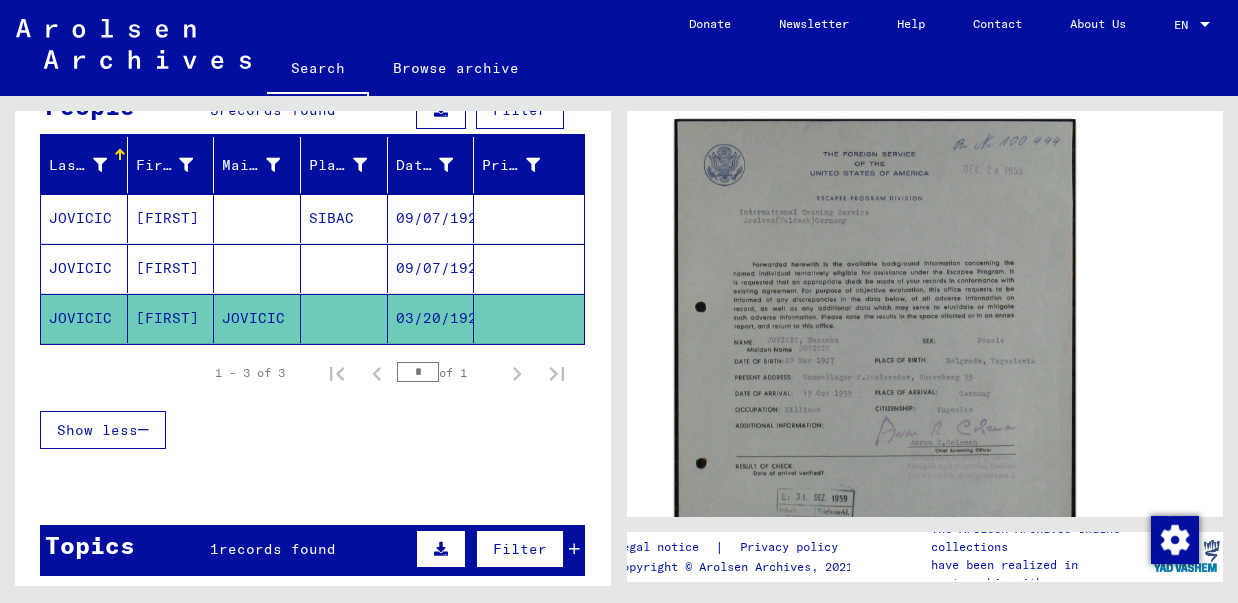 click 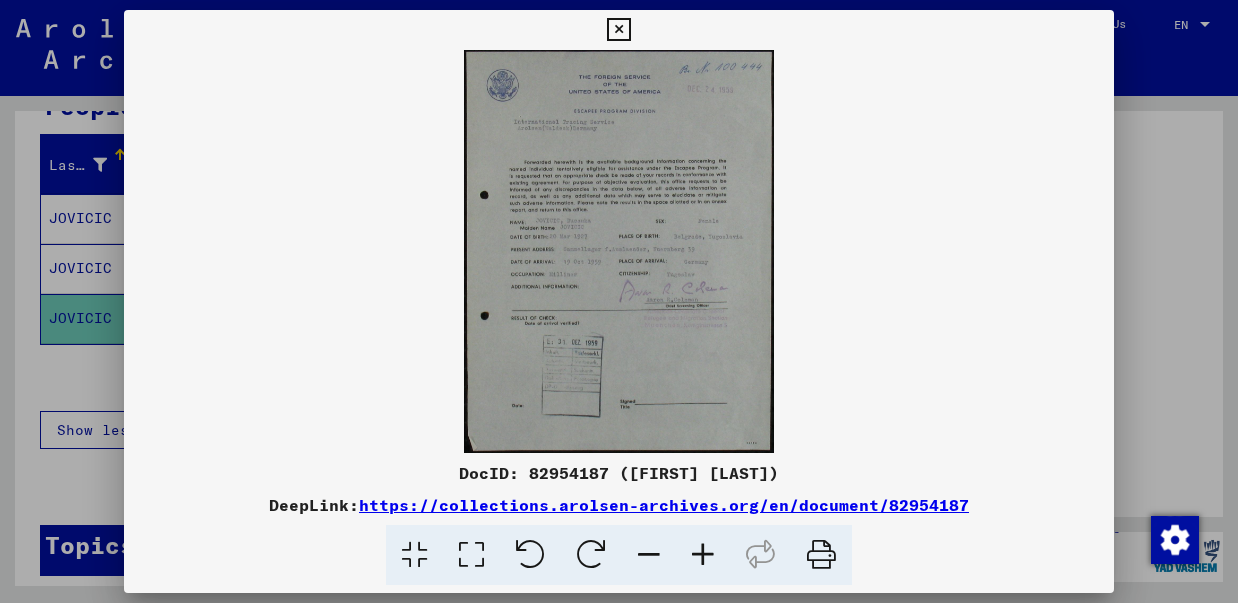 click at bounding box center [703, 555] 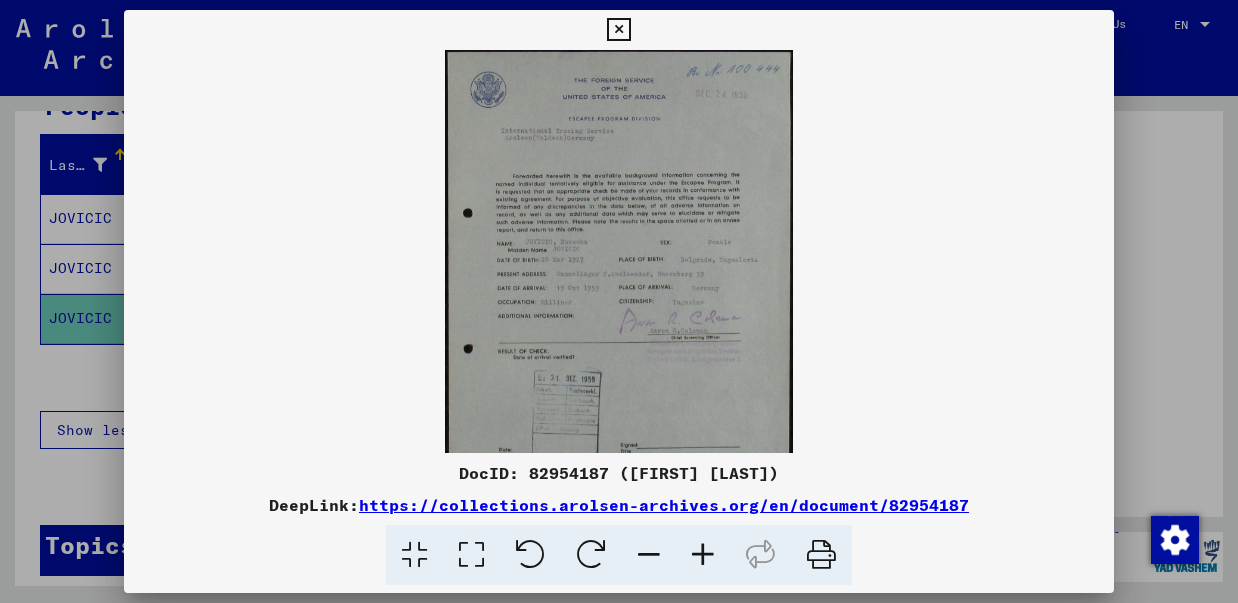 click at bounding box center [703, 555] 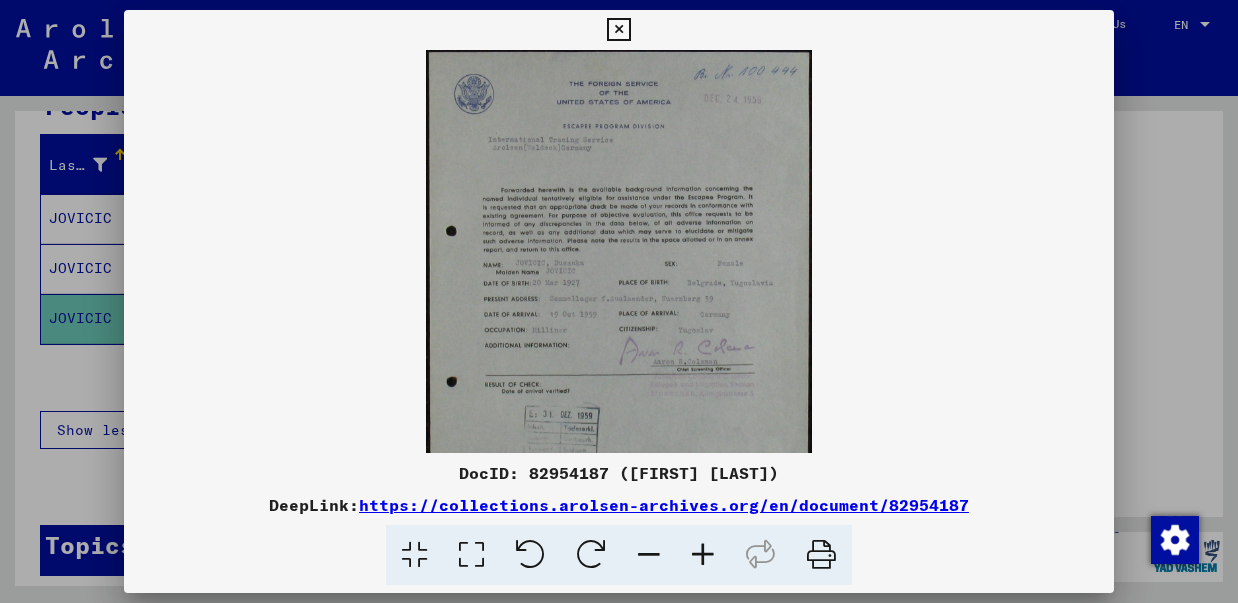 click at bounding box center [703, 555] 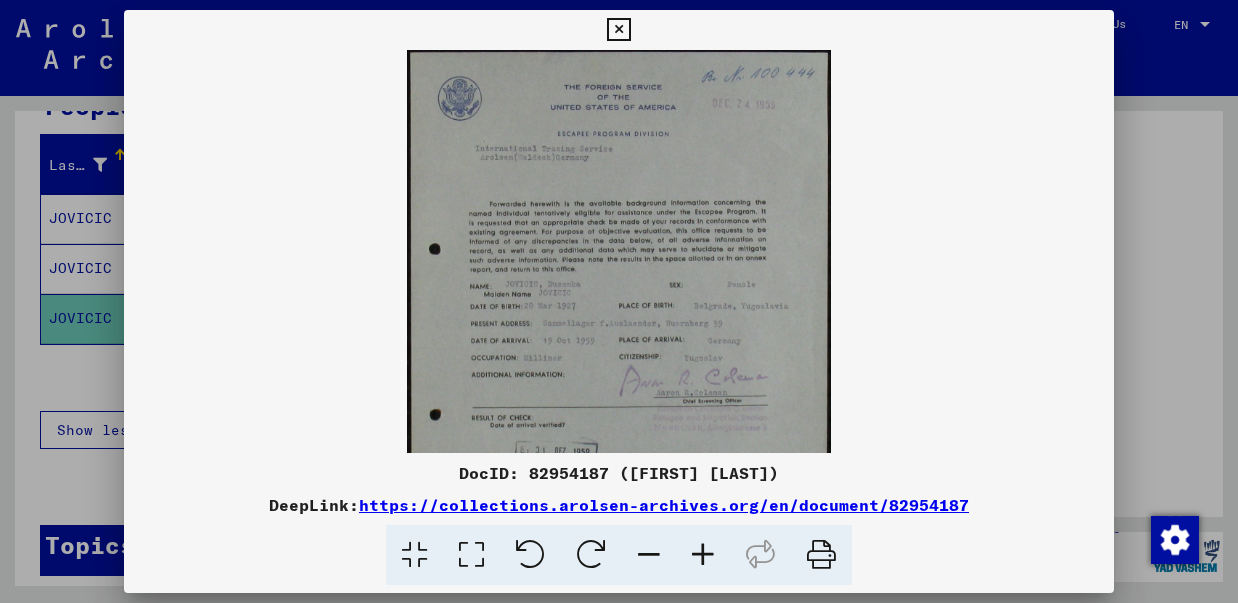 click at bounding box center [703, 555] 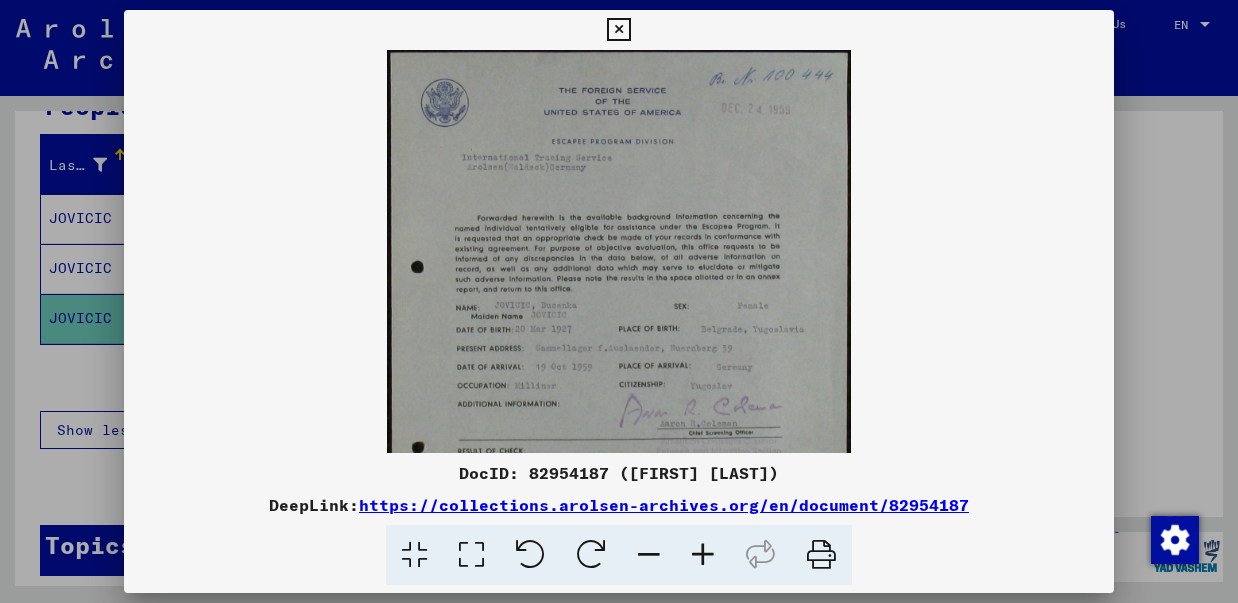click at bounding box center [703, 555] 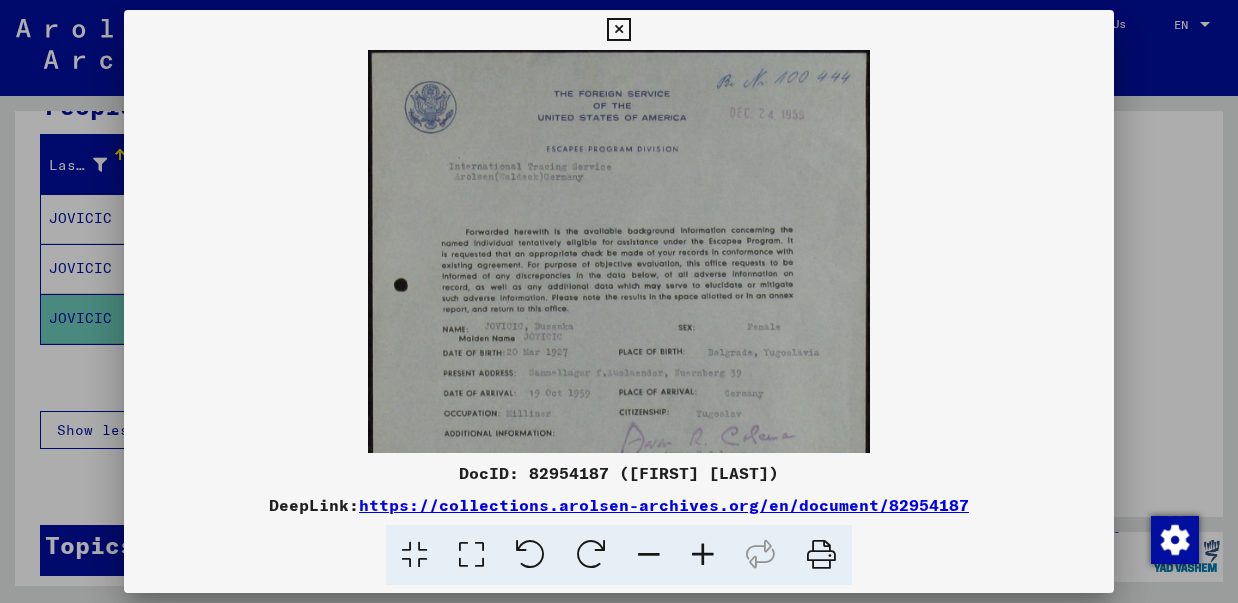 click at bounding box center (703, 555) 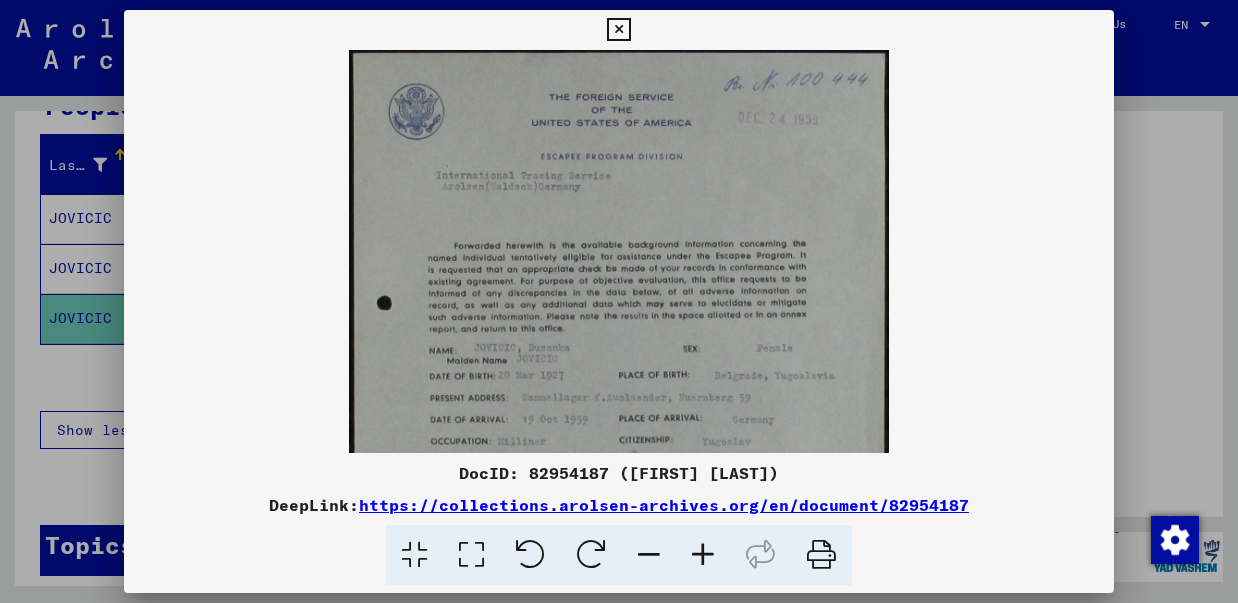 click at bounding box center [703, 555] 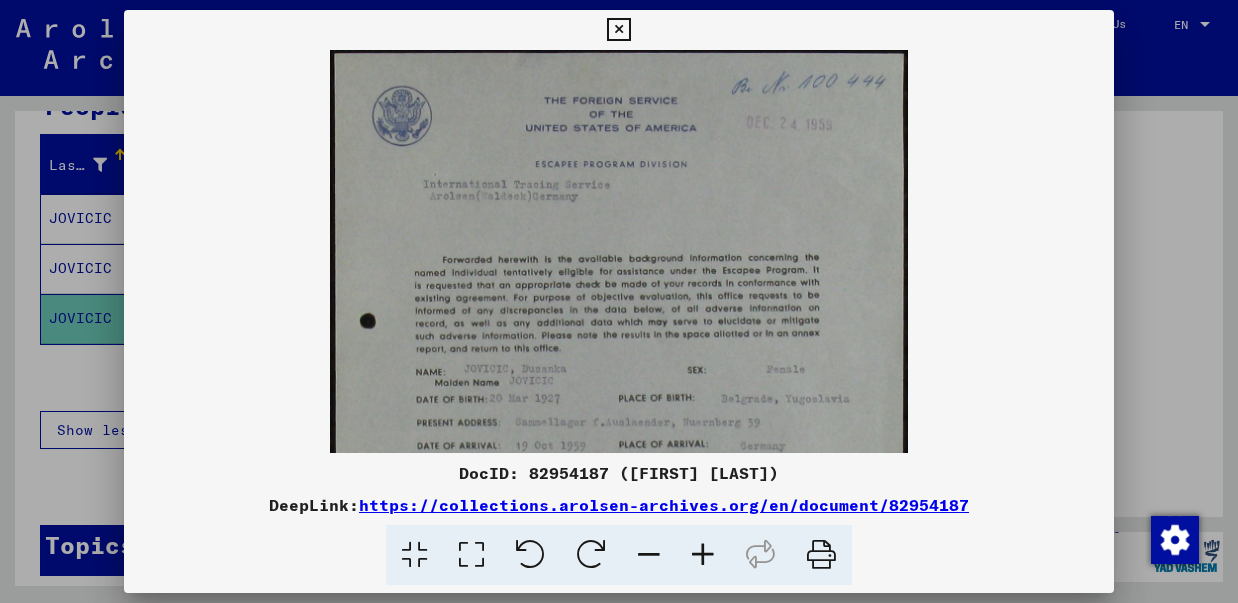 click at bounding box center (703, 555) 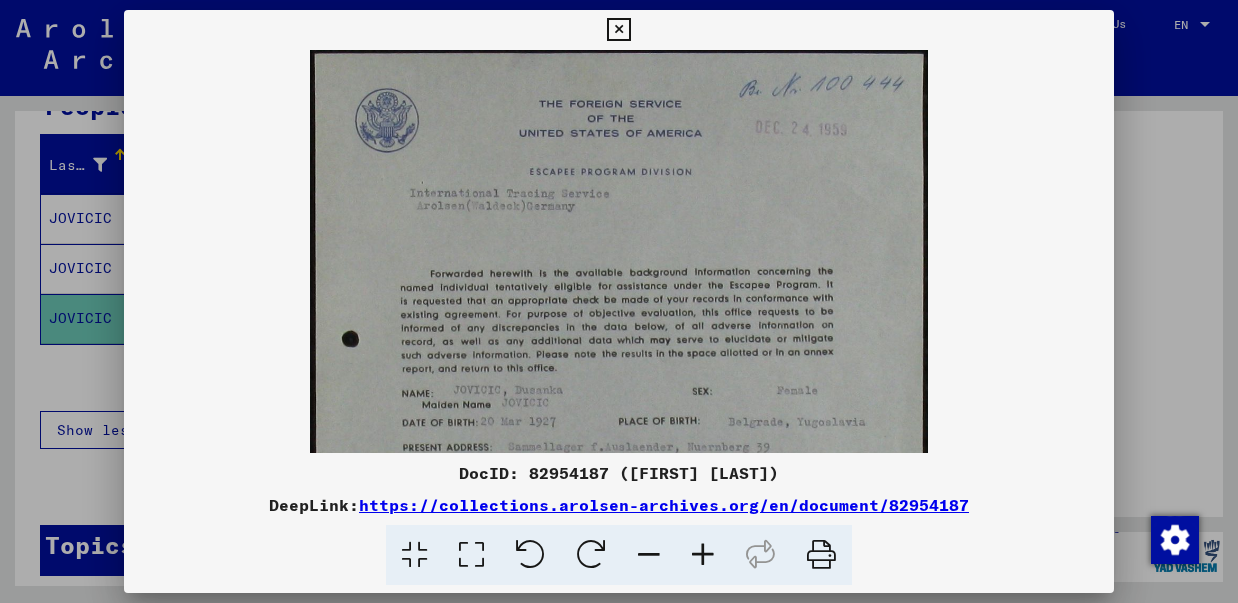 click at bounding box center (703, 555) 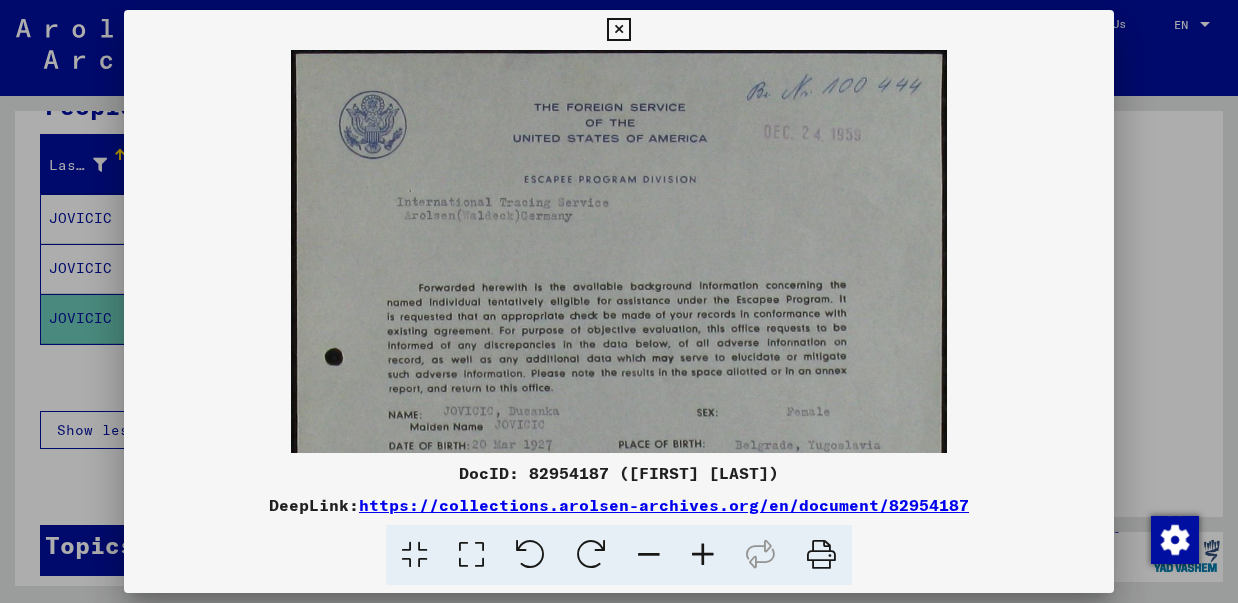 click at bounding box center (703, 555) 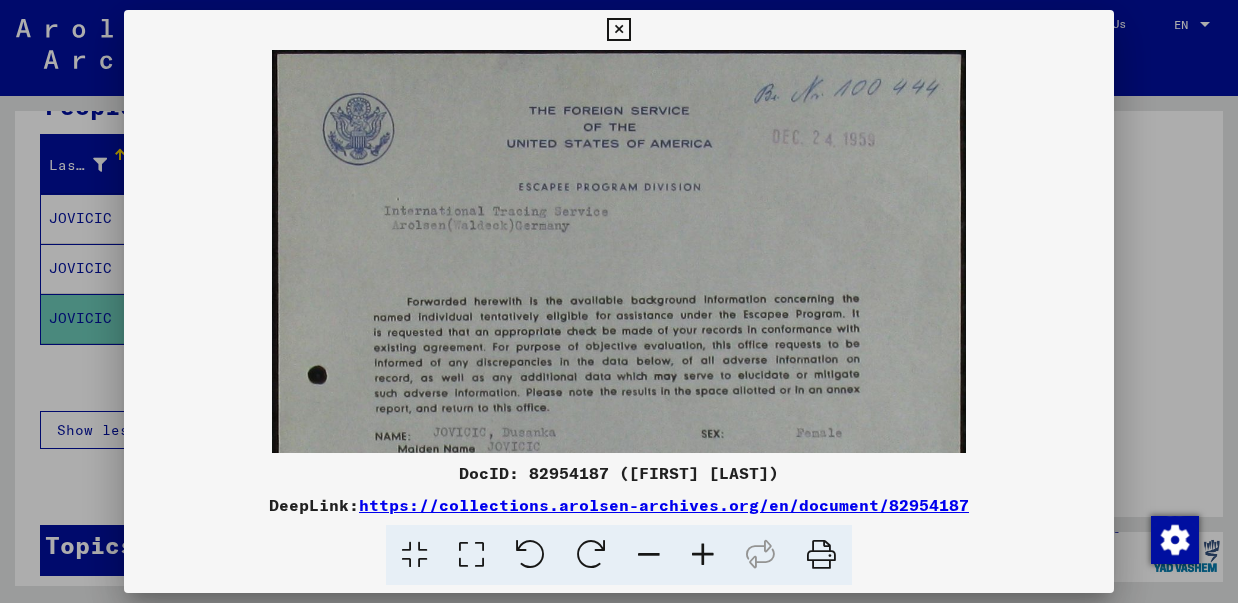 click at bounding box center [618, 30] 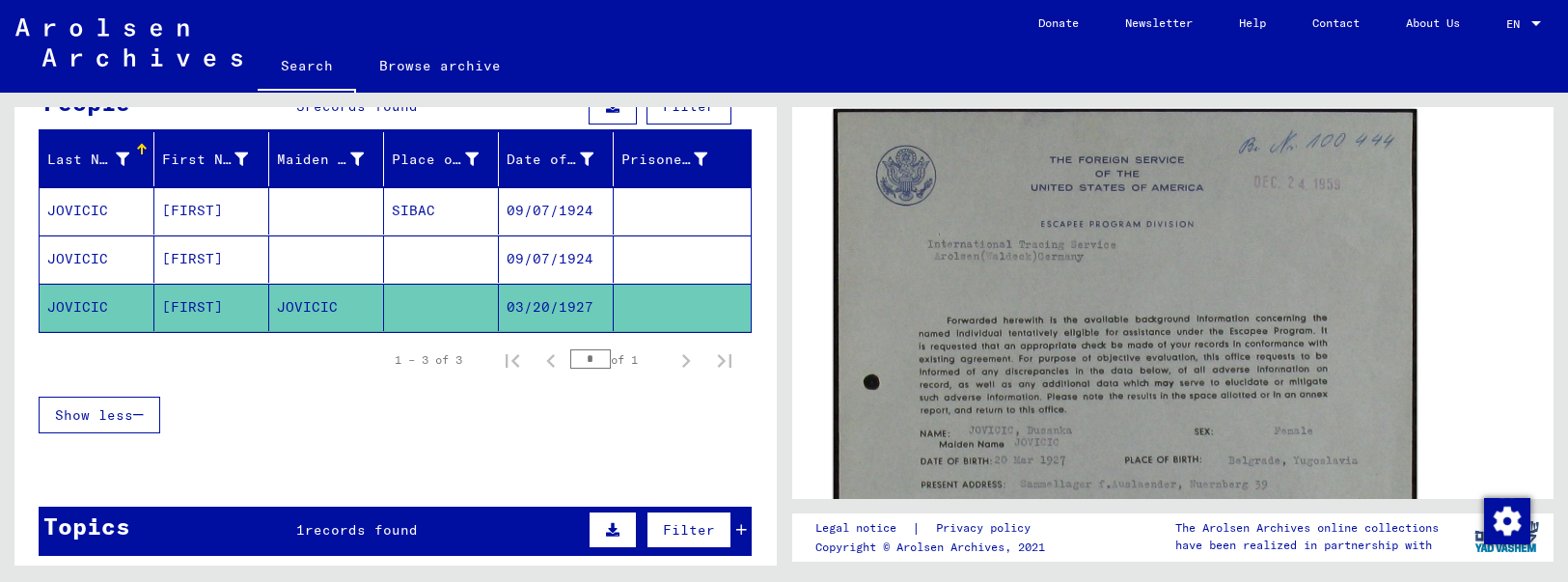 click 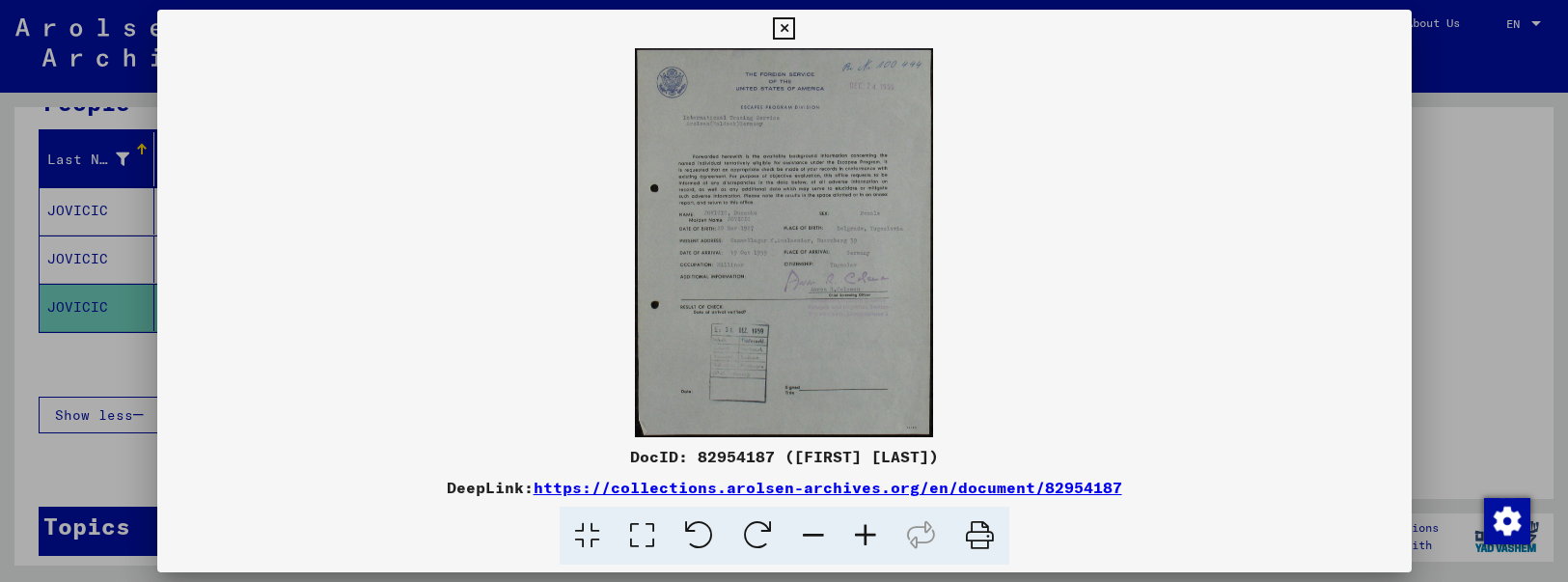 click at bounding box center [866, 536] 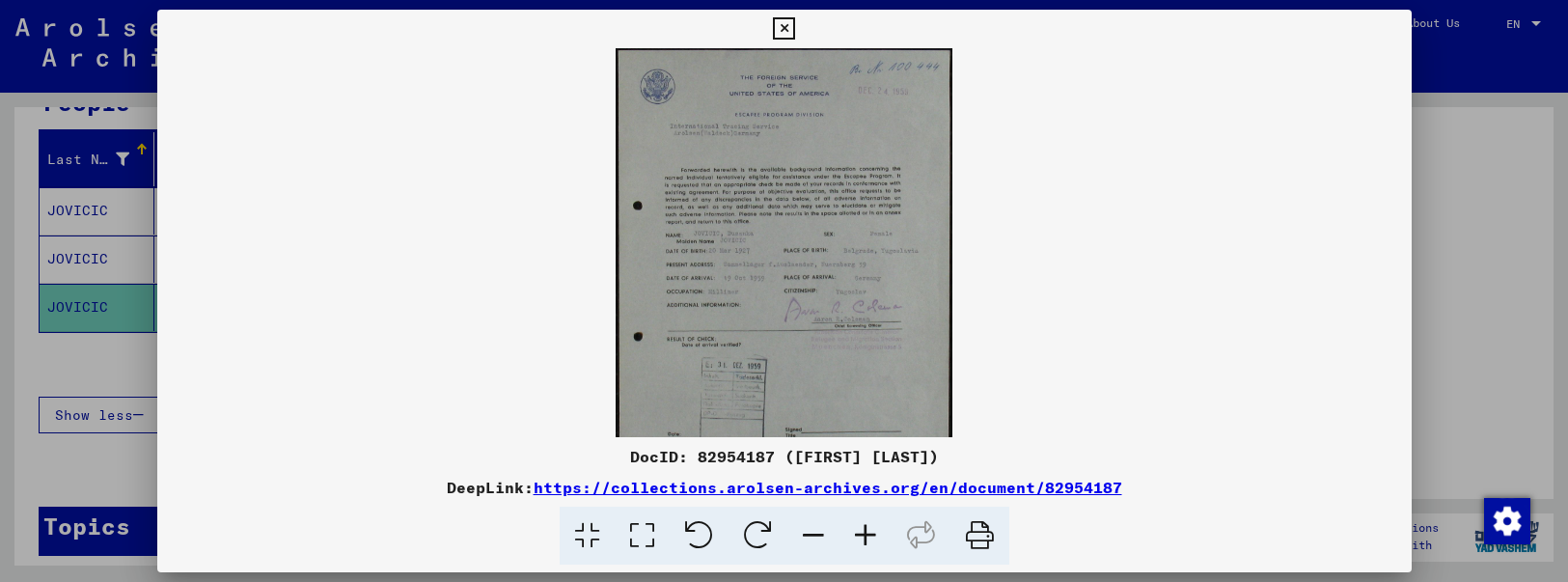 click at bounding box center (866, 536) 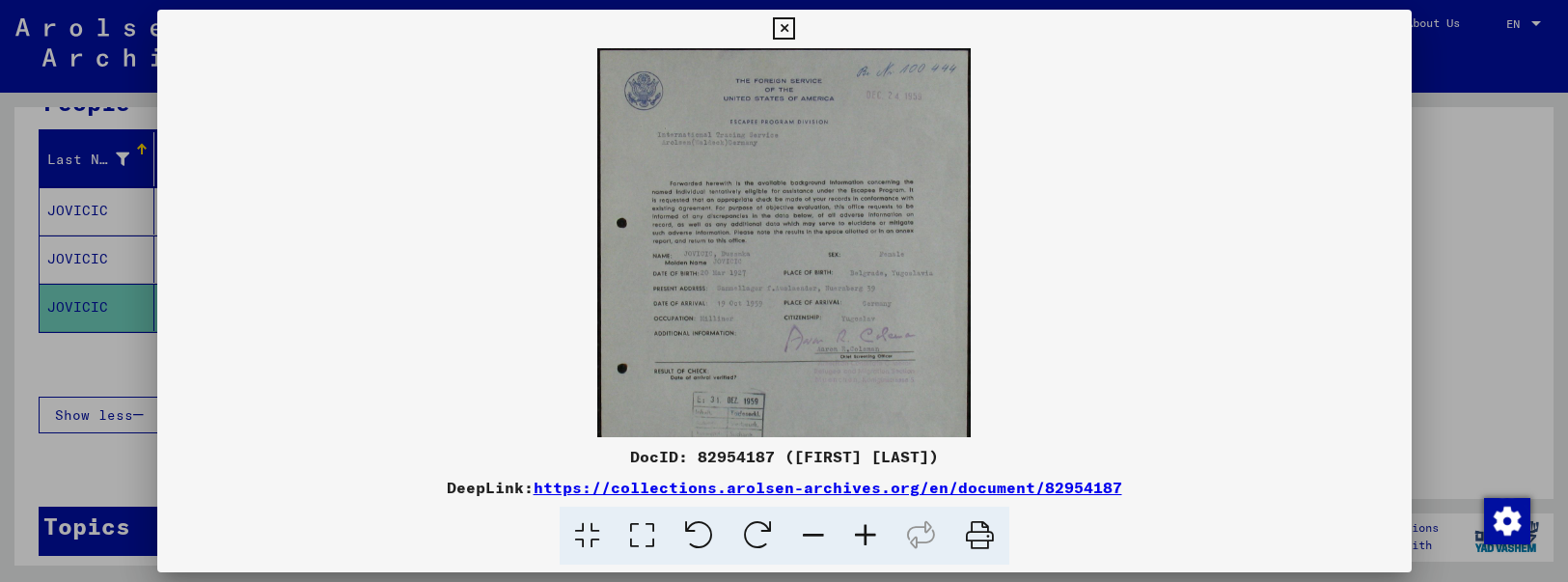 click at bounding box center (866, 536) 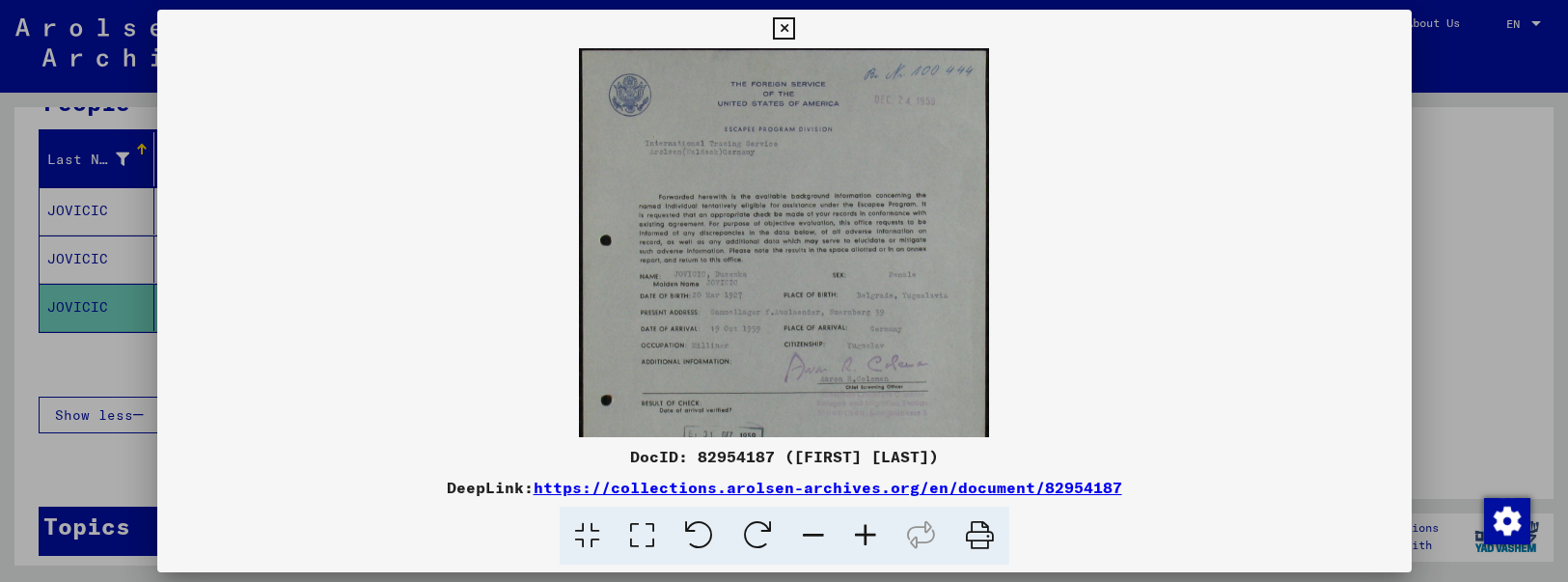 click at bounding box center [866, 536] 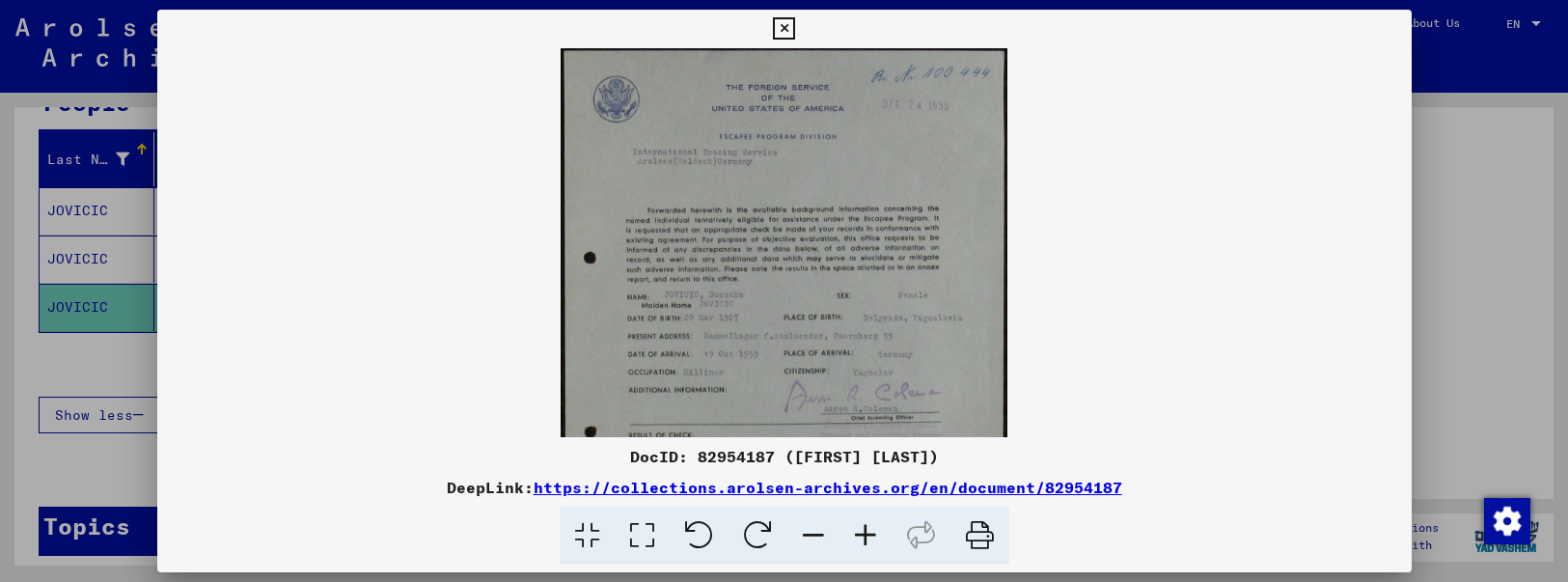 click at bounding box center [866, 536] 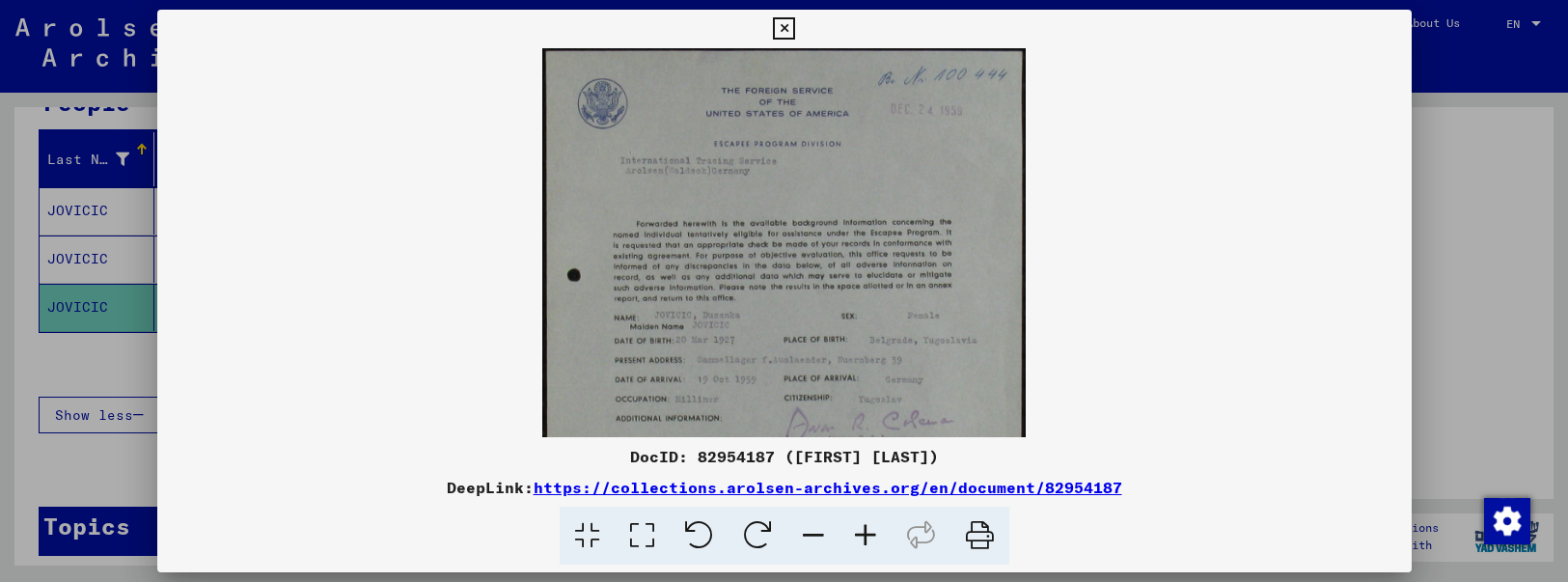click at bounding box center (866, 536) 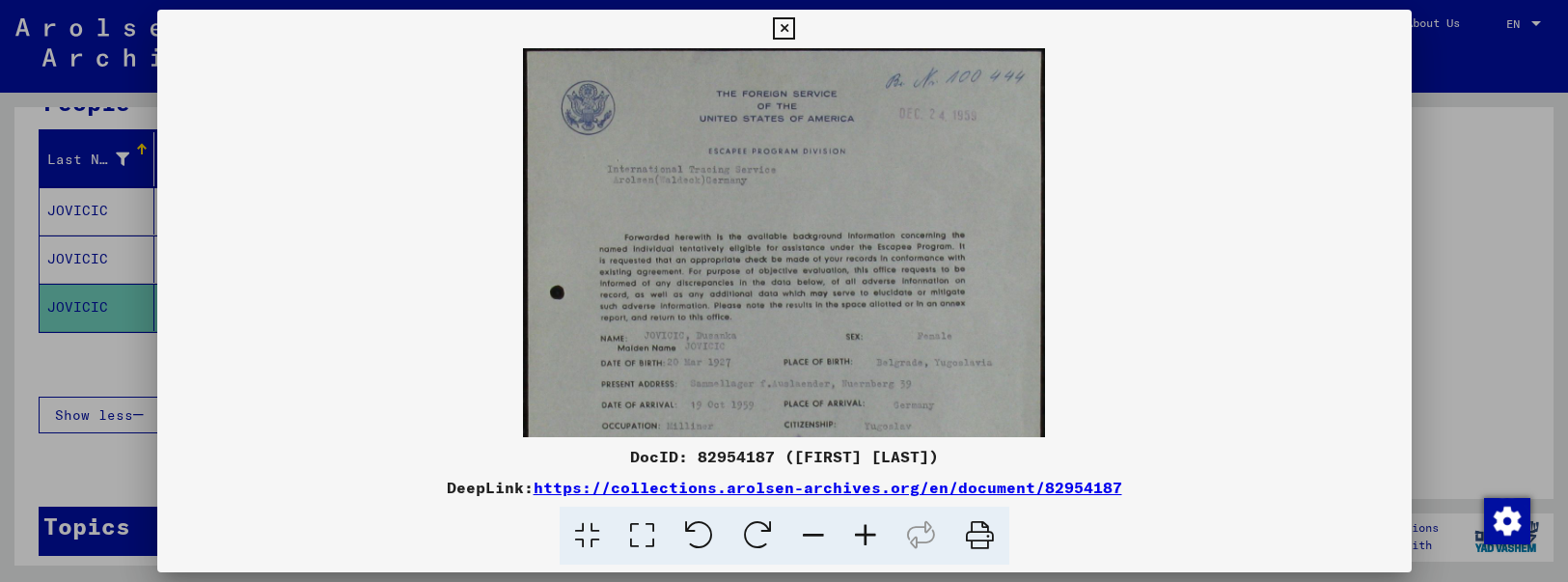 click at bounding box center [866, 536] 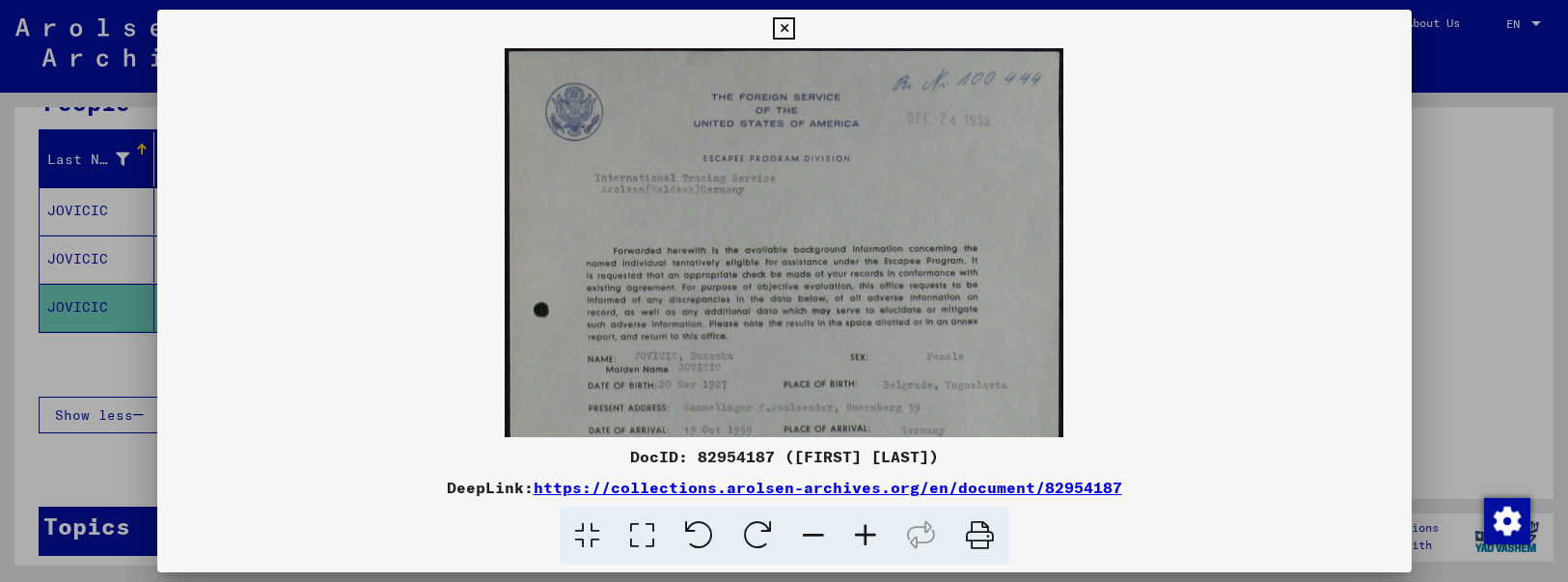 click at bounding box center (866, 536) 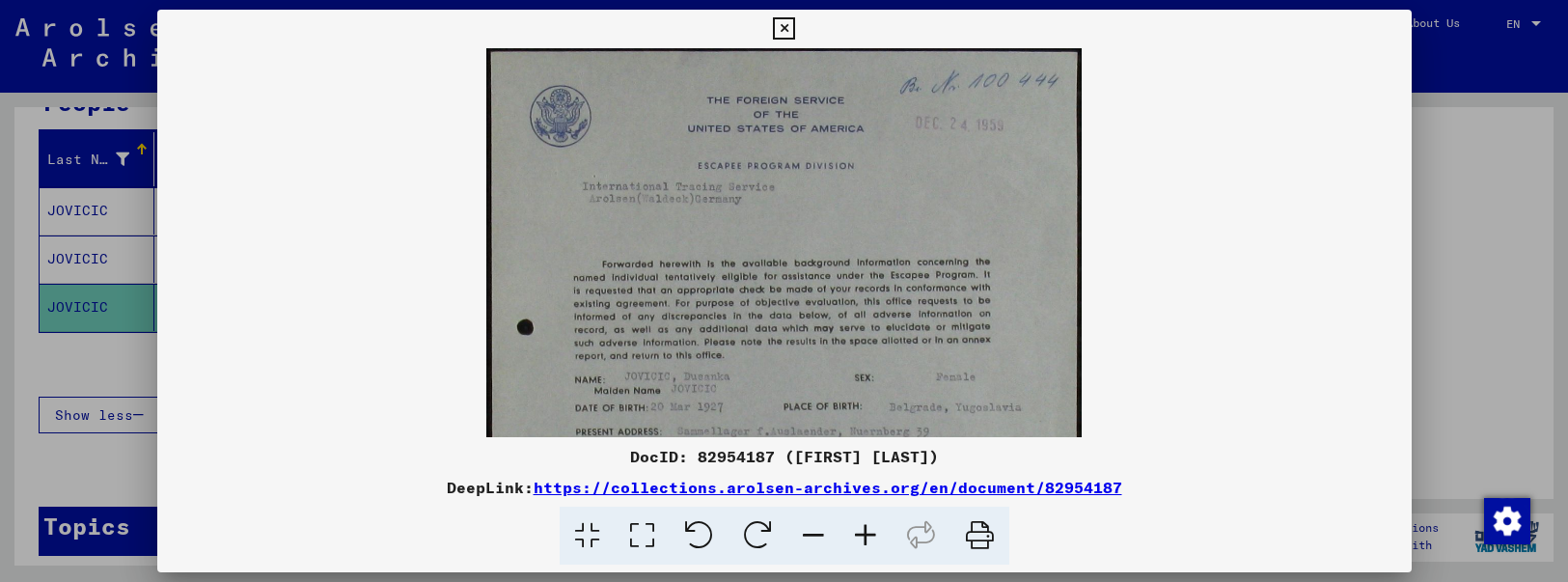 click at bounding box center (866, 536) 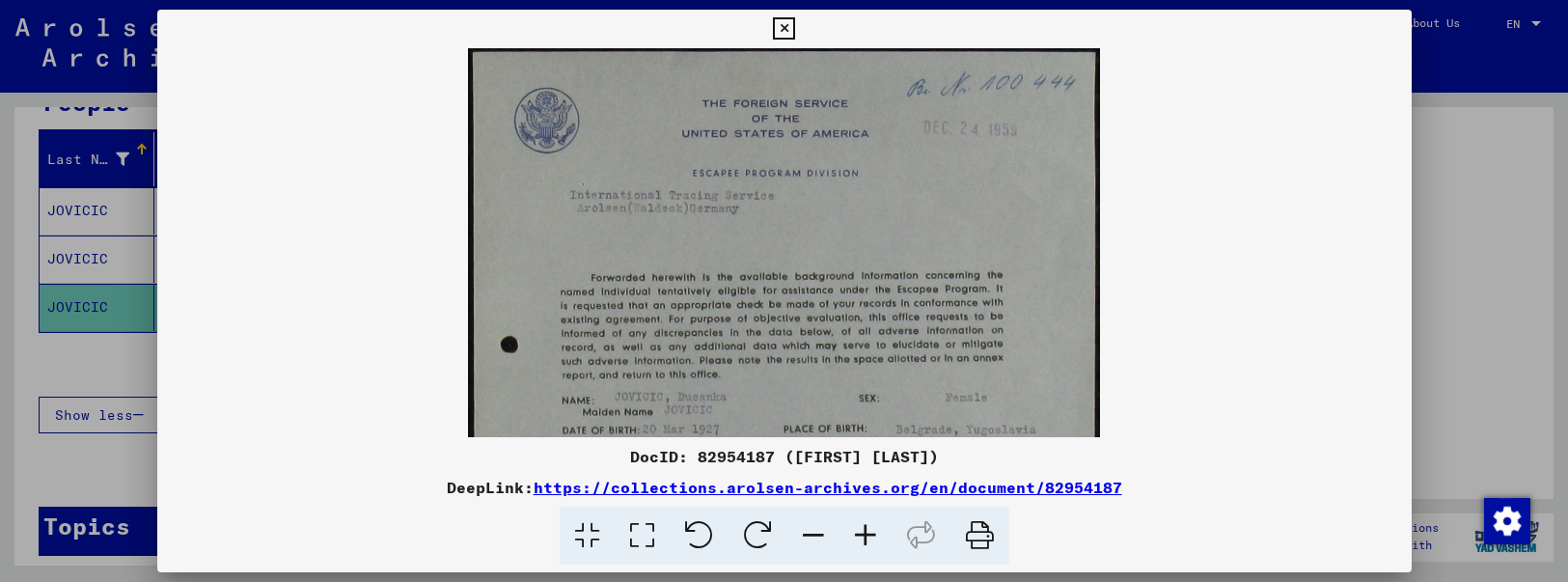 click at bounding box center (866, 536) 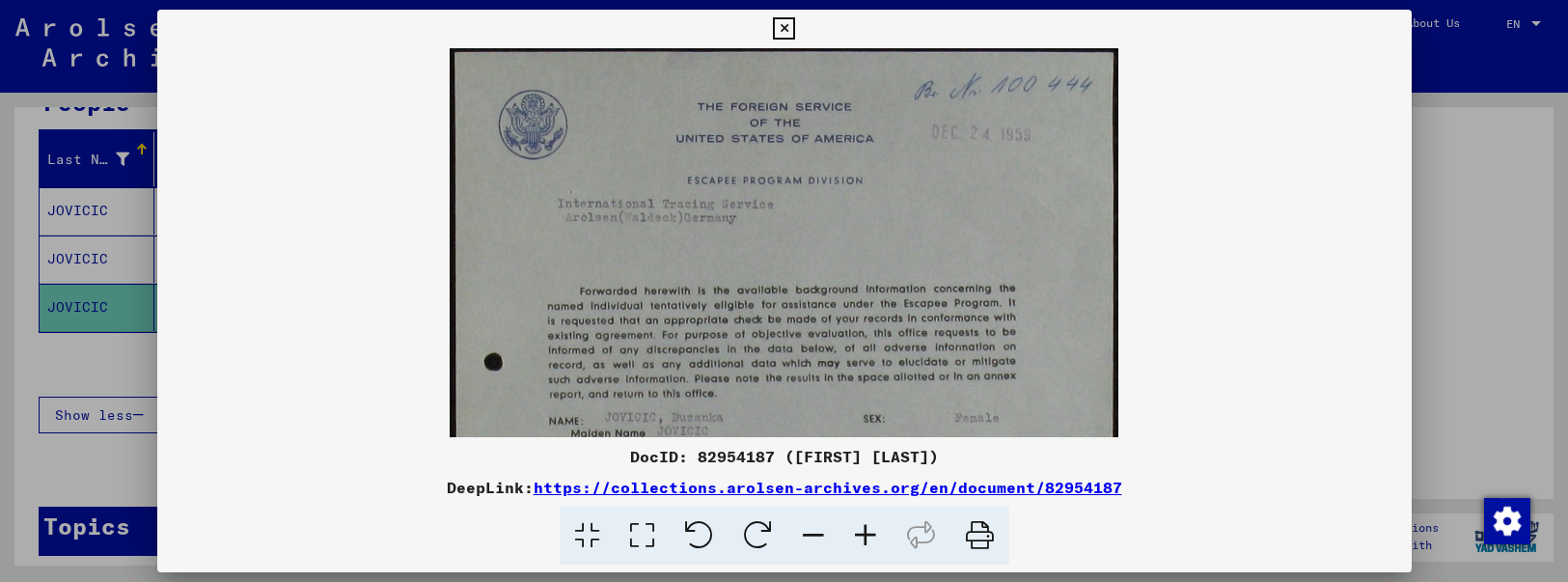 click at bounding box center (866, 536) 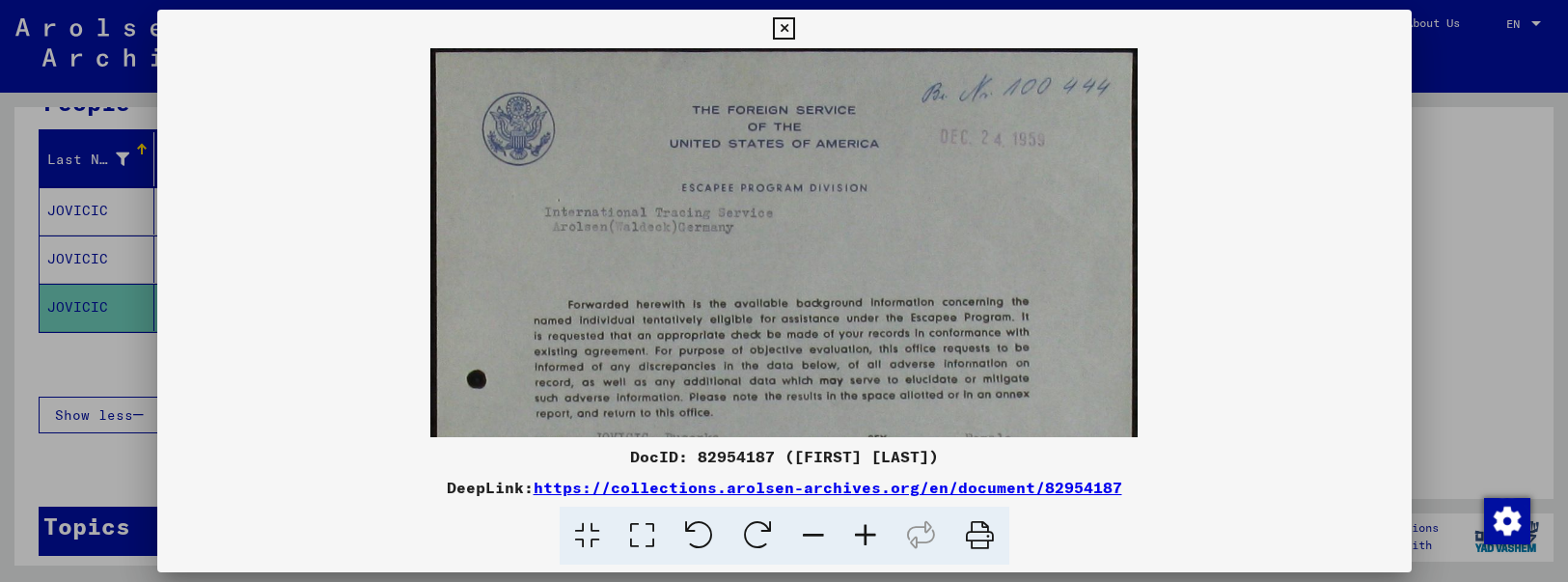 click at bounding box center (866, 536) 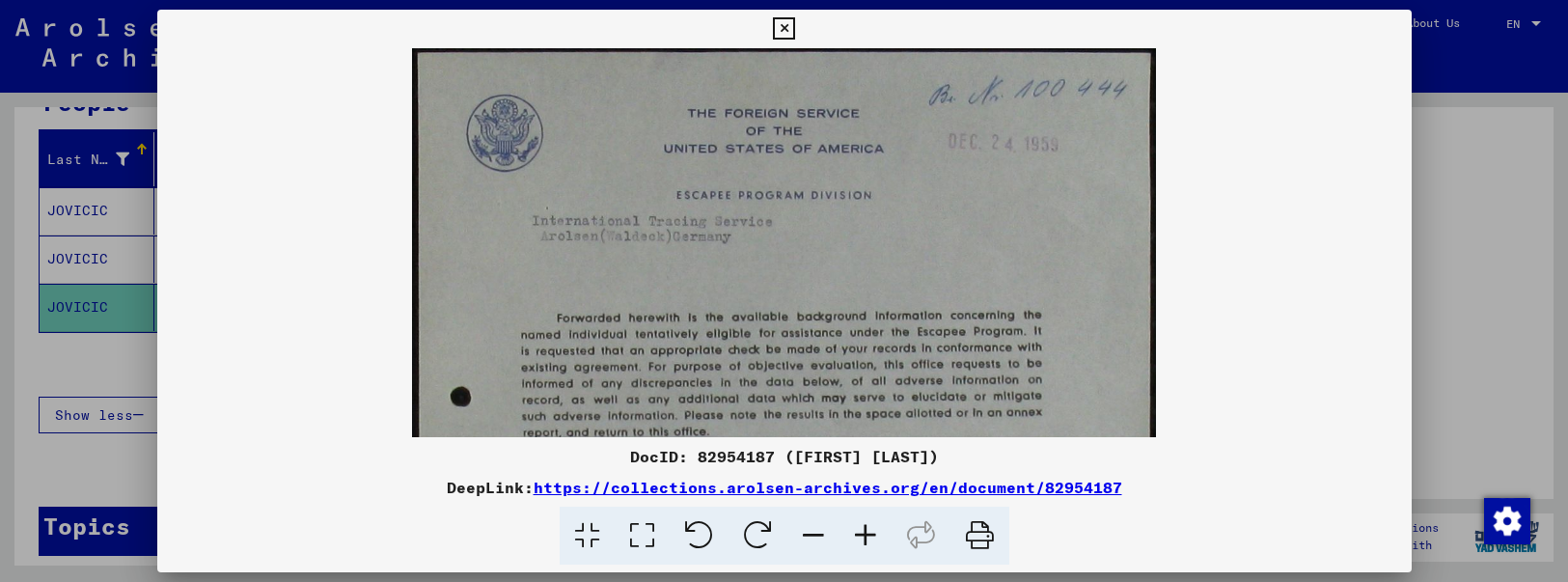 click at bounding box center [866, 536] 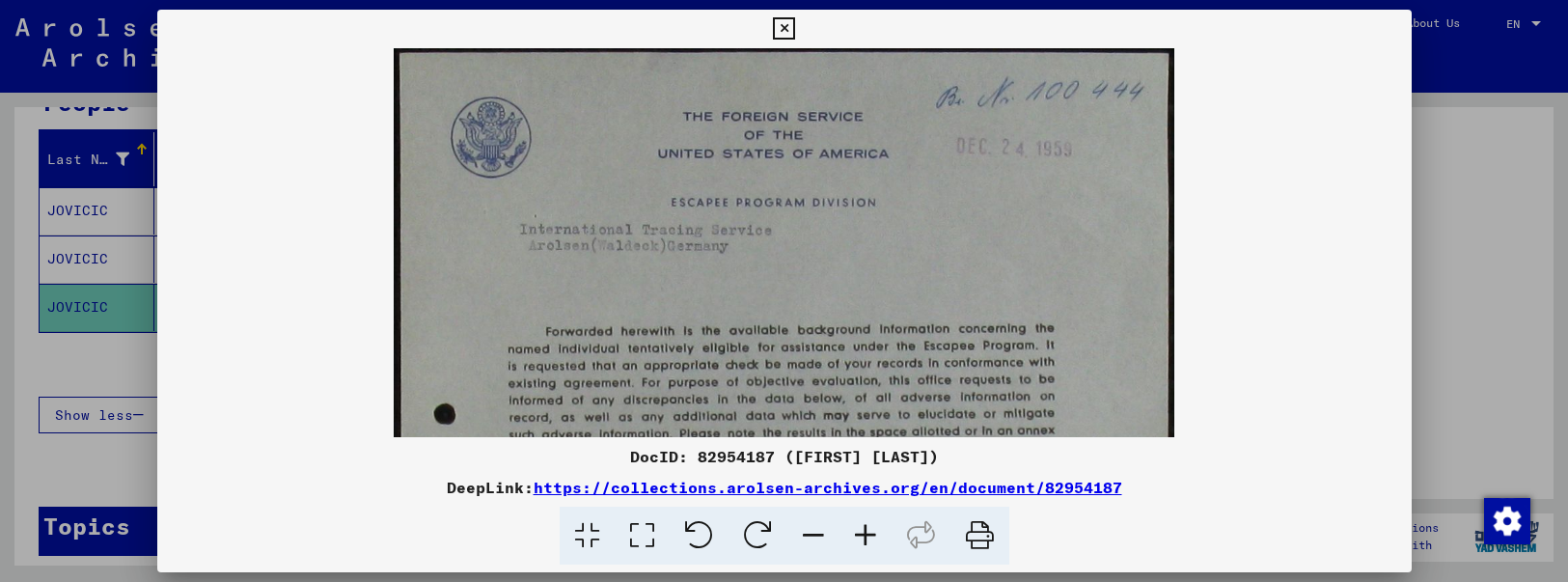 click at bounding box center [866, 536] 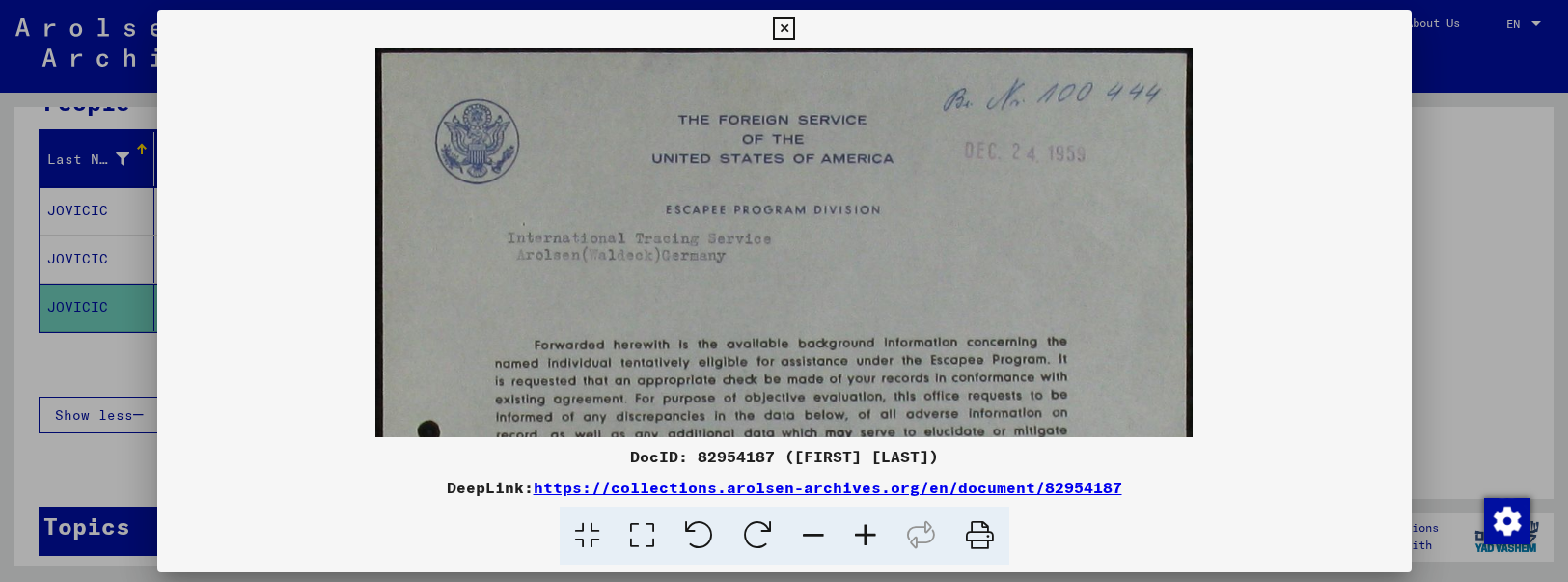 click at bounding box center [866, 536] 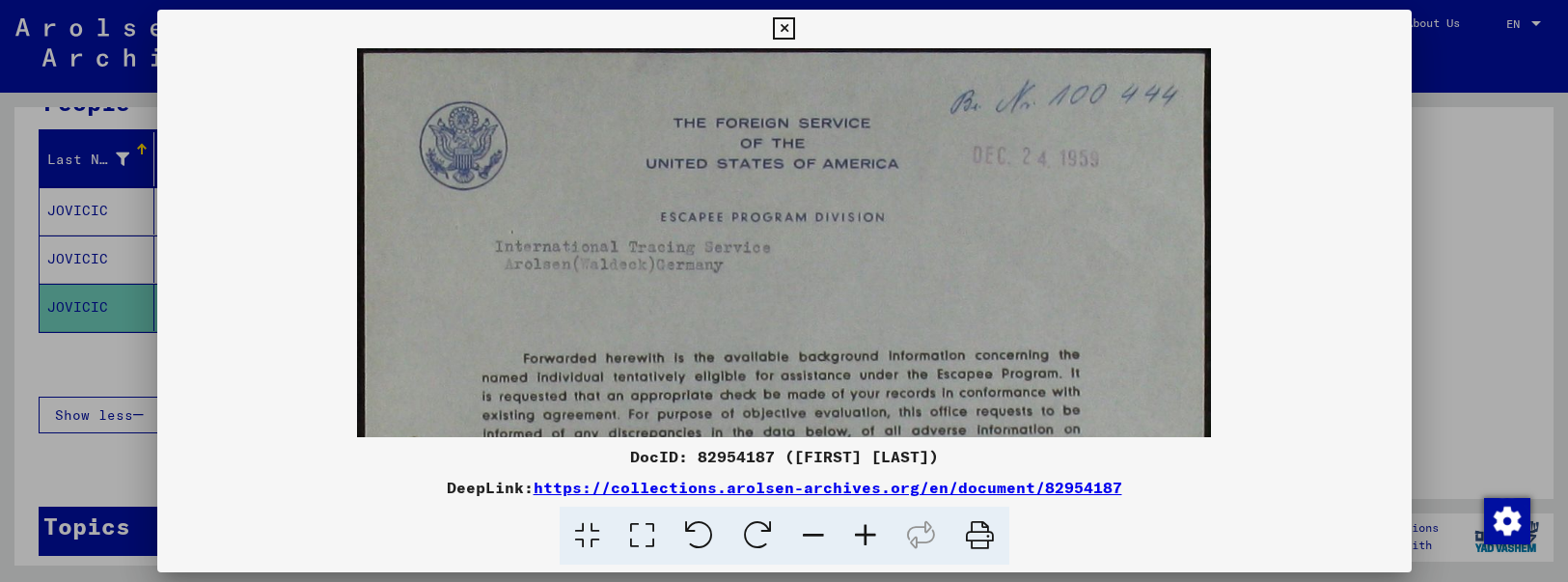 click at bounding box center (866, 536) 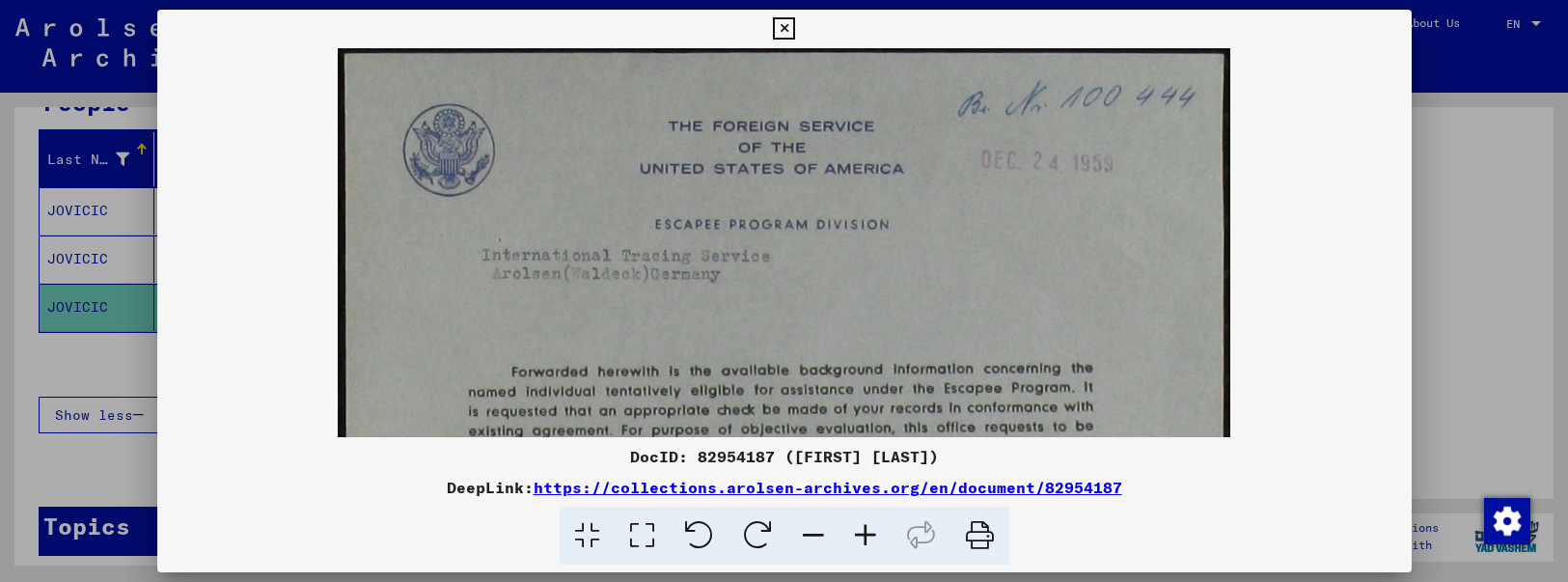 click at bounding box center (866, 536) 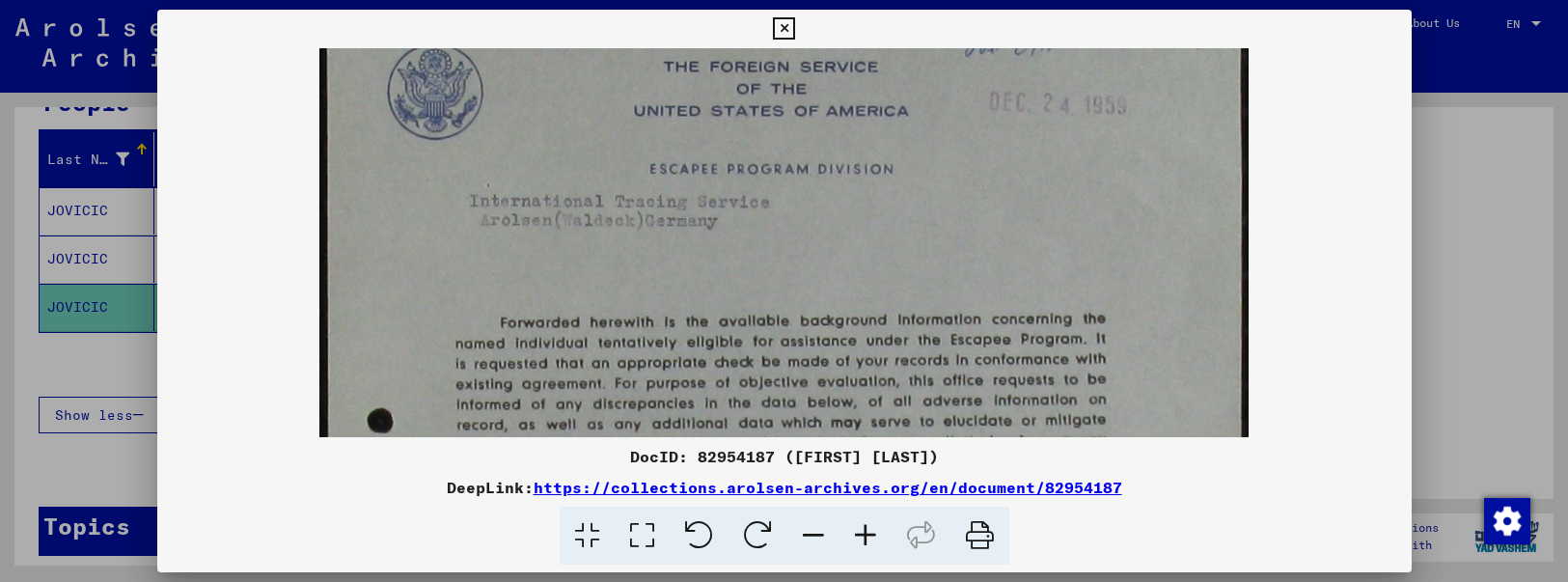 scroll, scrollTop: 65, scrollLeft: 0, axis: vertical 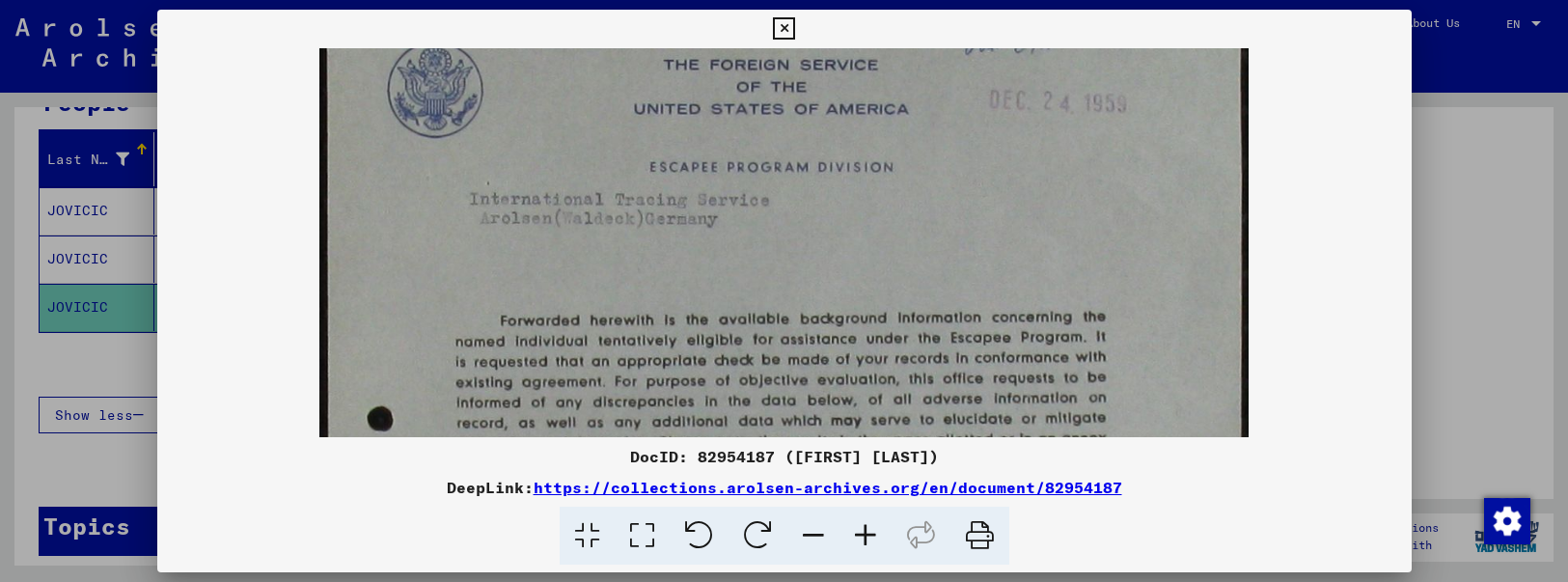 drag, startPoint x: 821, startPoint y: 338, endPoint x: 753, endPoint y: 273, distance: 94.06912 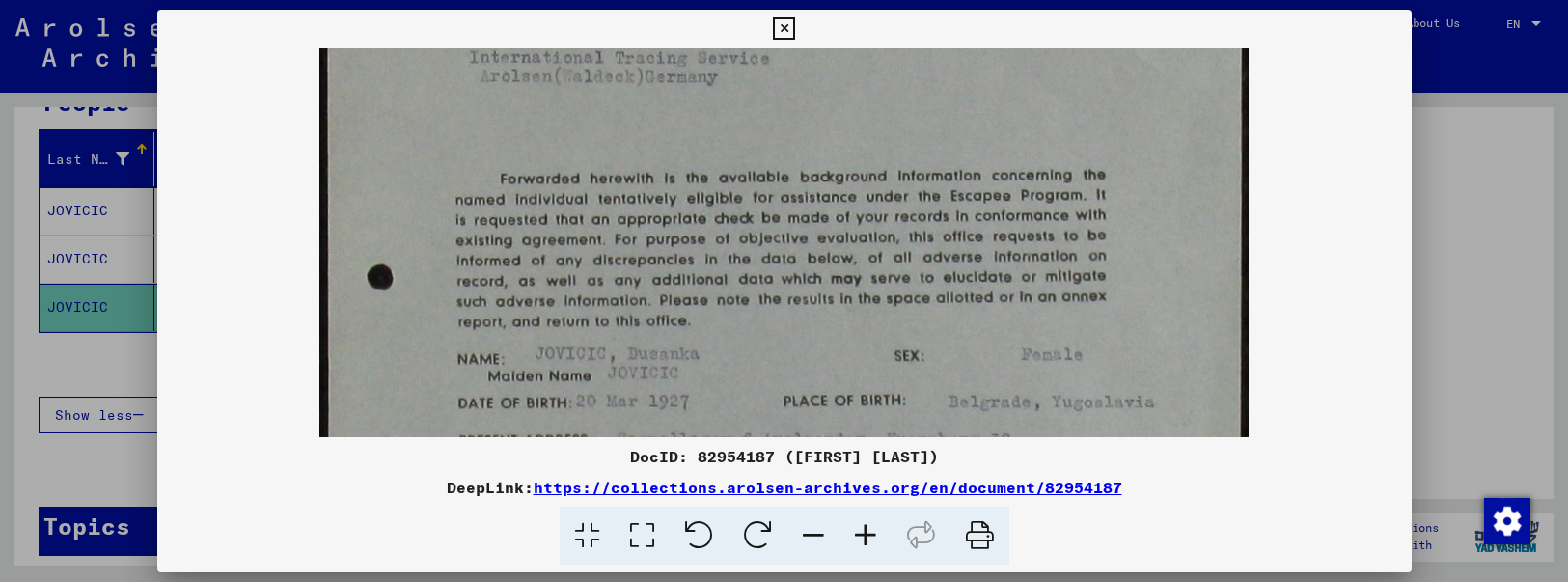 scroll, scrollTop: 211, scrollLeft: 0, axis: vertical 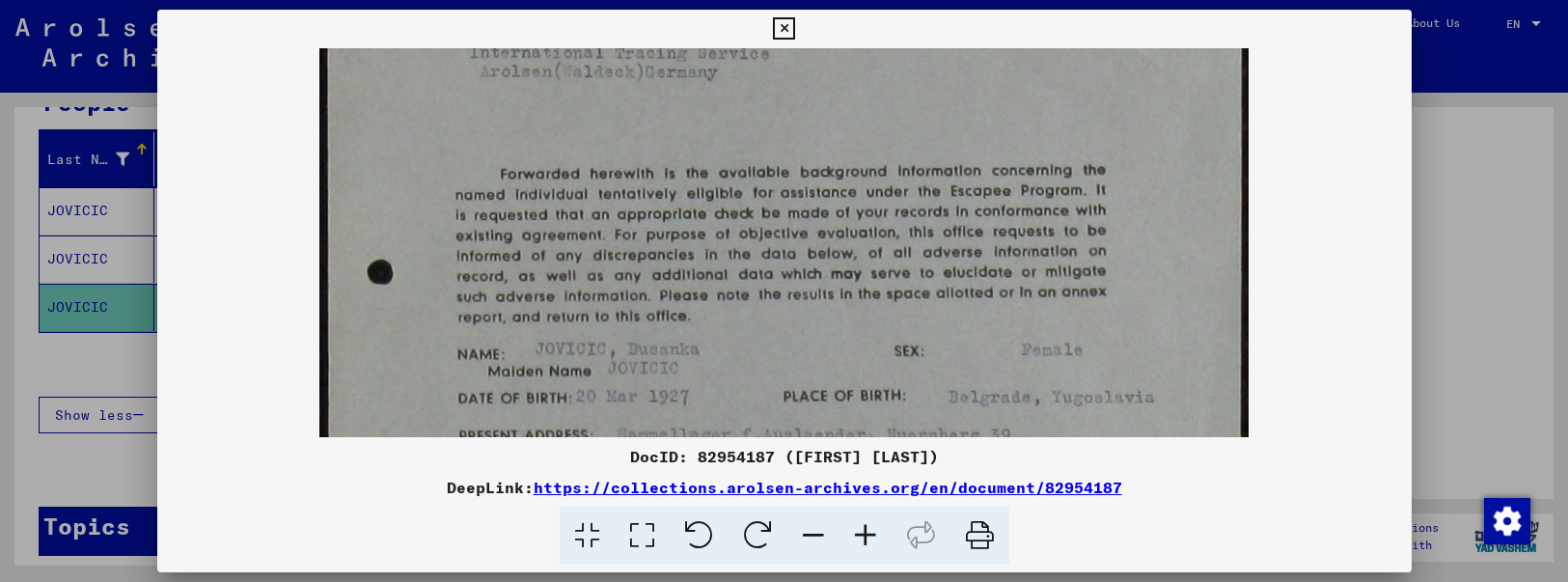 drag, startPoint x: 986, startPoint y: 254, endPoint x: 958, endPoint y: 107, distance: 149.64291 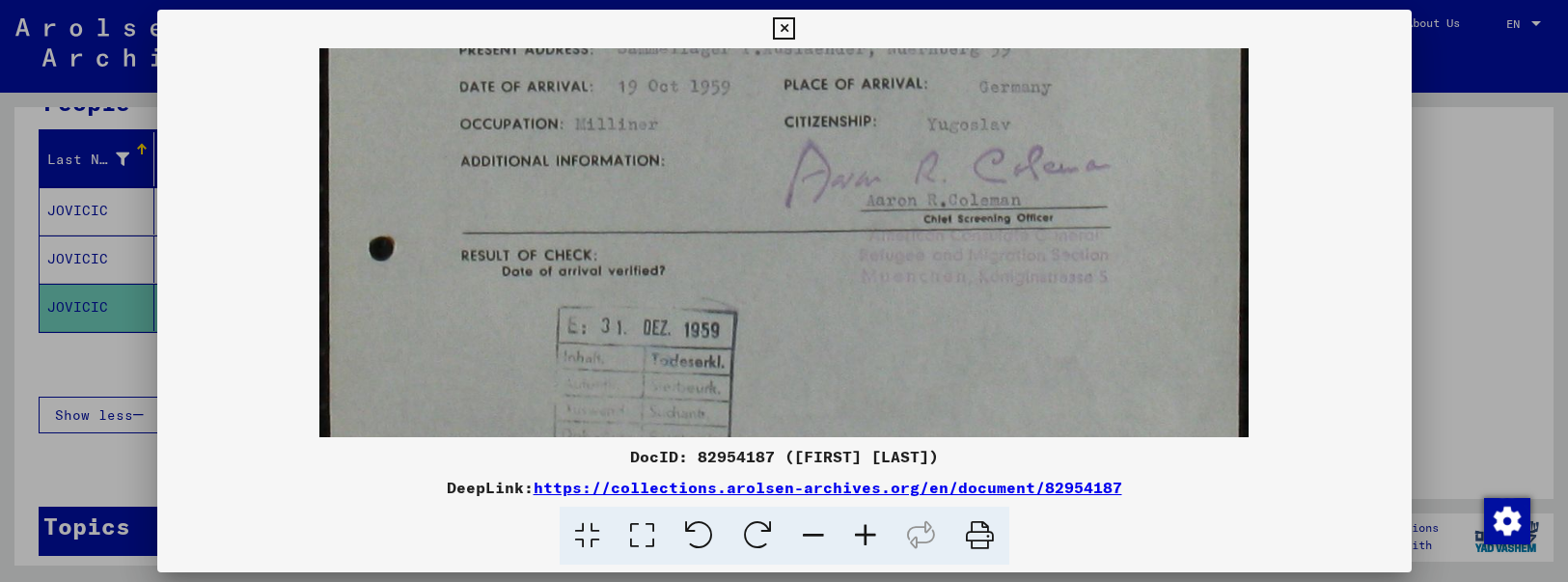 scroll, scrollTop: 664, scrollLeft: 0, axis: vertical 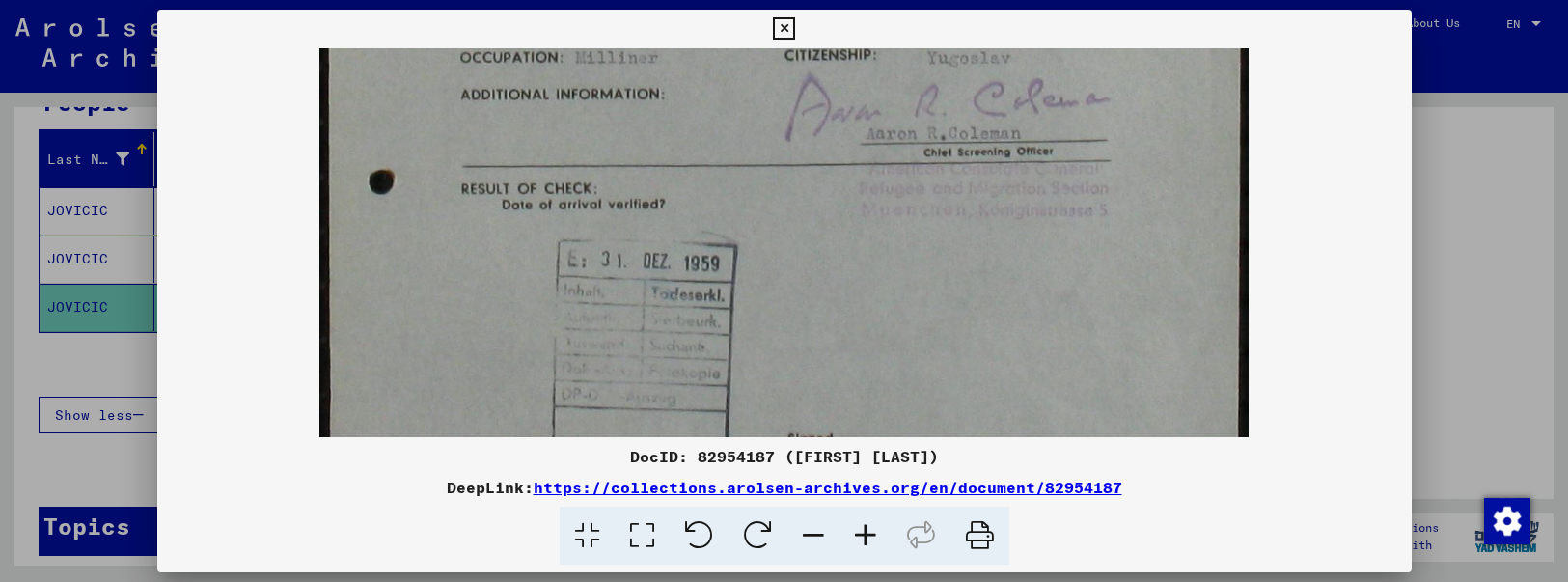 drag, startPoint x: 1174, startPoint y: 312, endPoint x: 1103, endPoint y: -141, distance: 458.53026 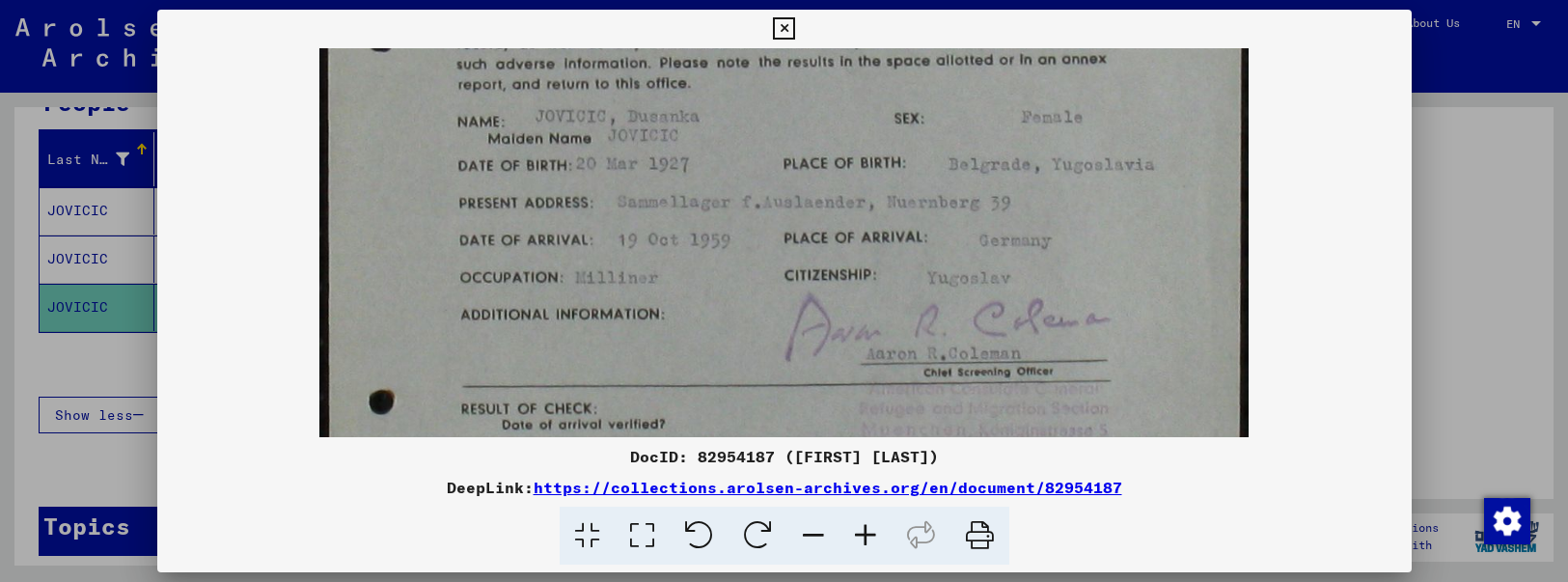 scroll, scrollTop: 442, scrollLeft: 0, axis: vertical 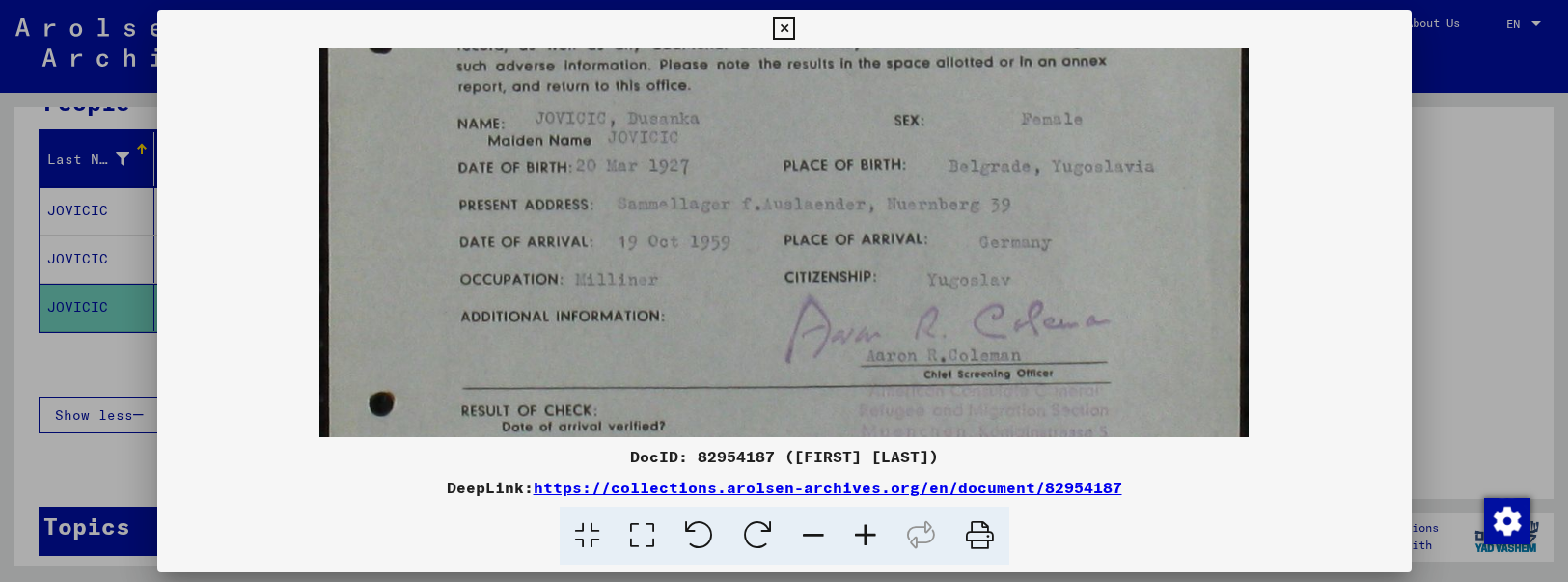 drag, startPoint x: 928, startPoint y: 246, endPoint x: 956, endPoint y: 468, distance: 223.7588 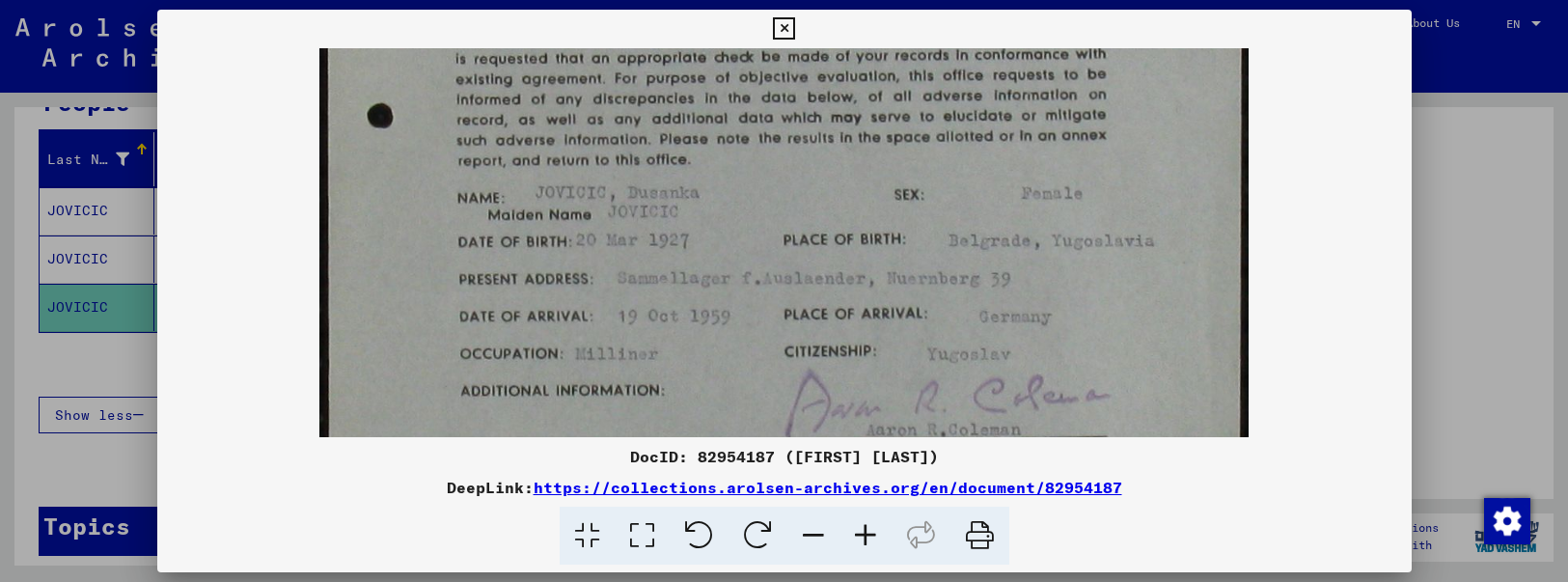 scroll, scrollTop: 367, scrollLeft: 0, axis: vertical 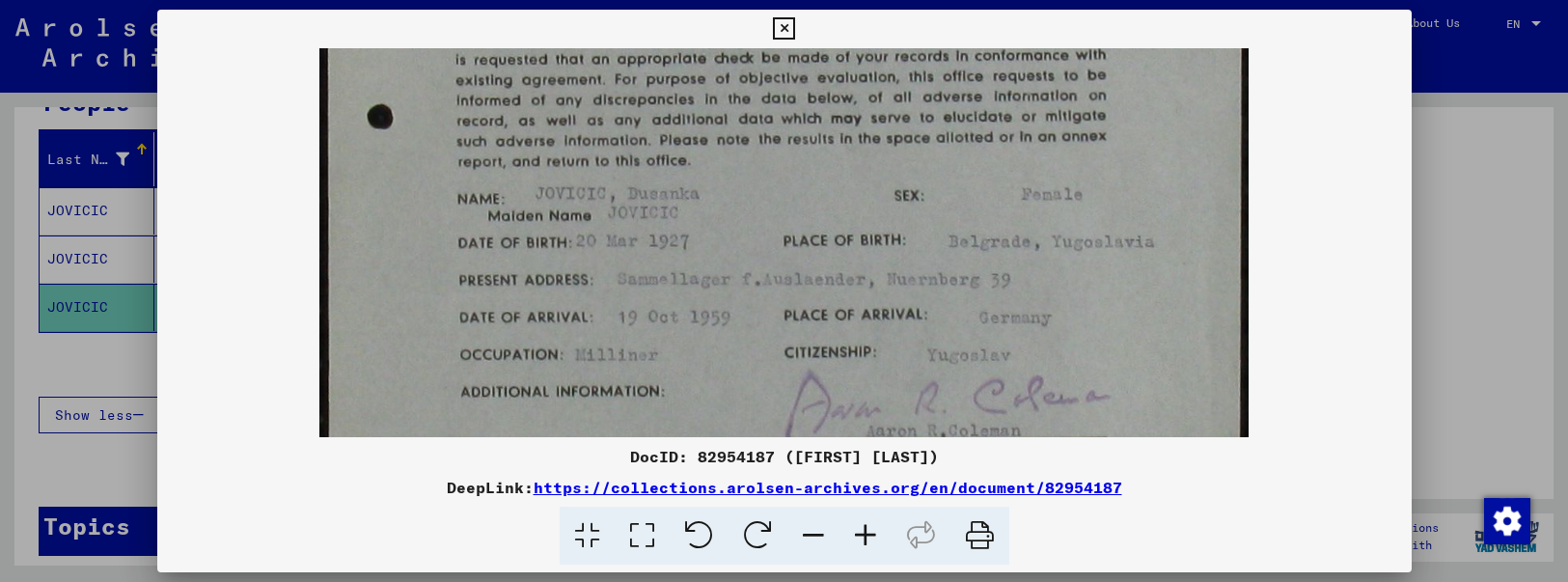 drag, startPoint x: 801, startPoint y: 115, endPoint x: 791, endPoint y: 190, distance: 75.66373 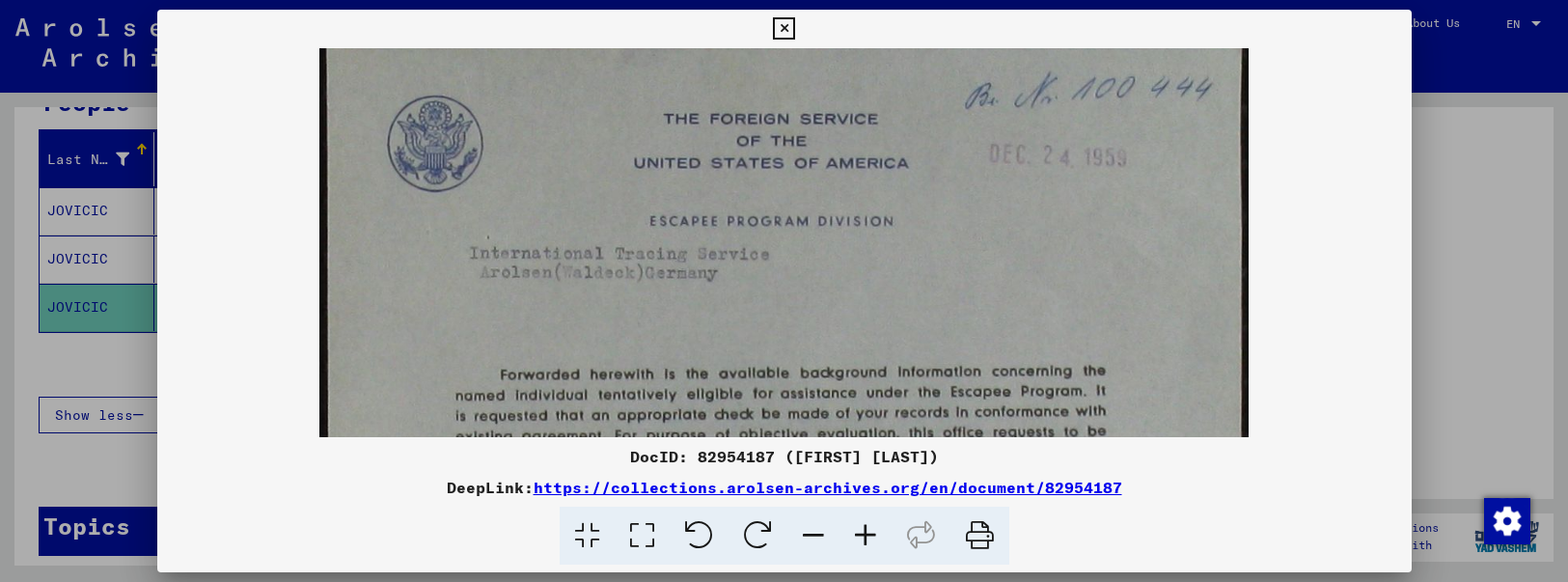 scroll, scrollTop: 0, scrollLeft: 0, axis: both 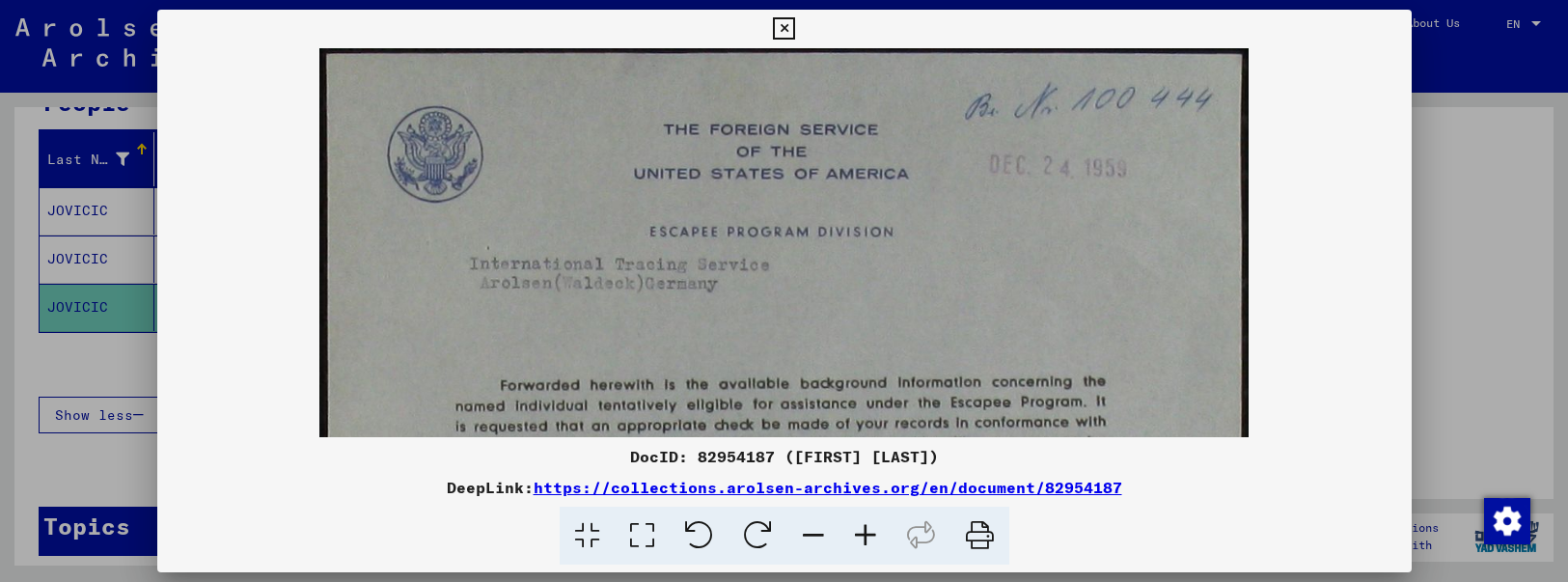 drag, startPoint x: 788, startPoint y: 156, endPoint x: 714, endPoint y: 551, distance: 401.87187 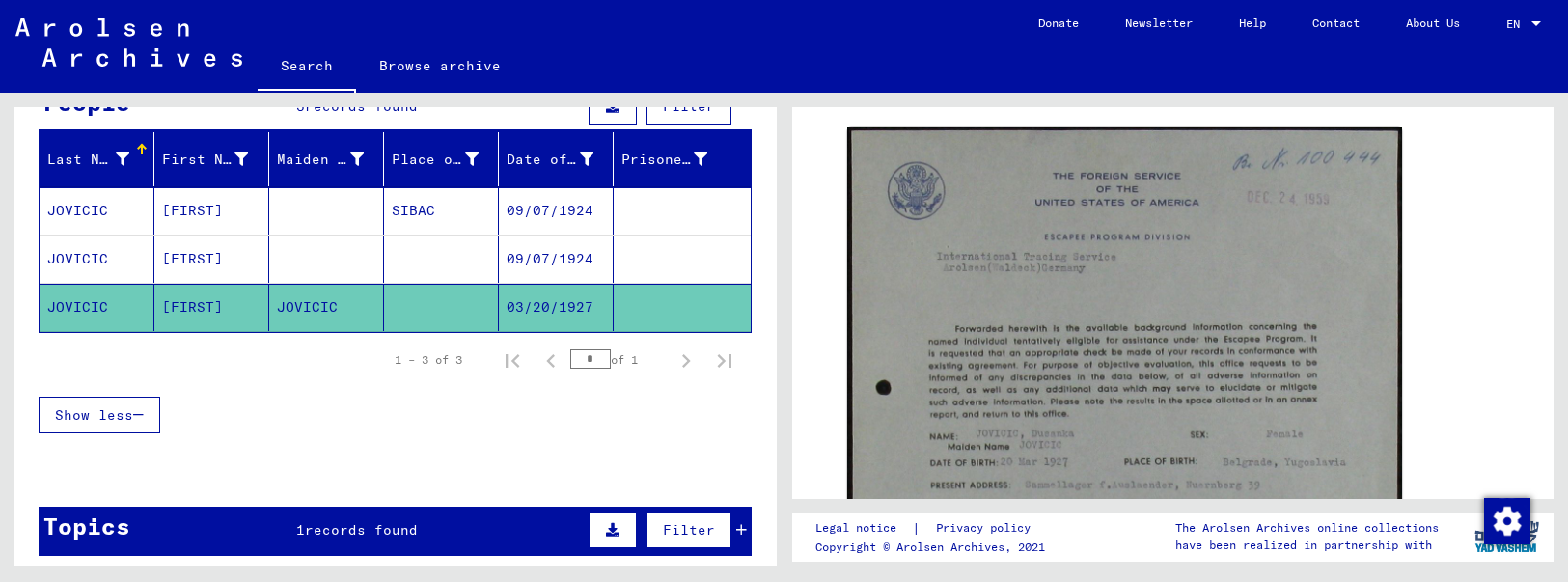 click on "JOVICIC" at bounding box center [96, 307] 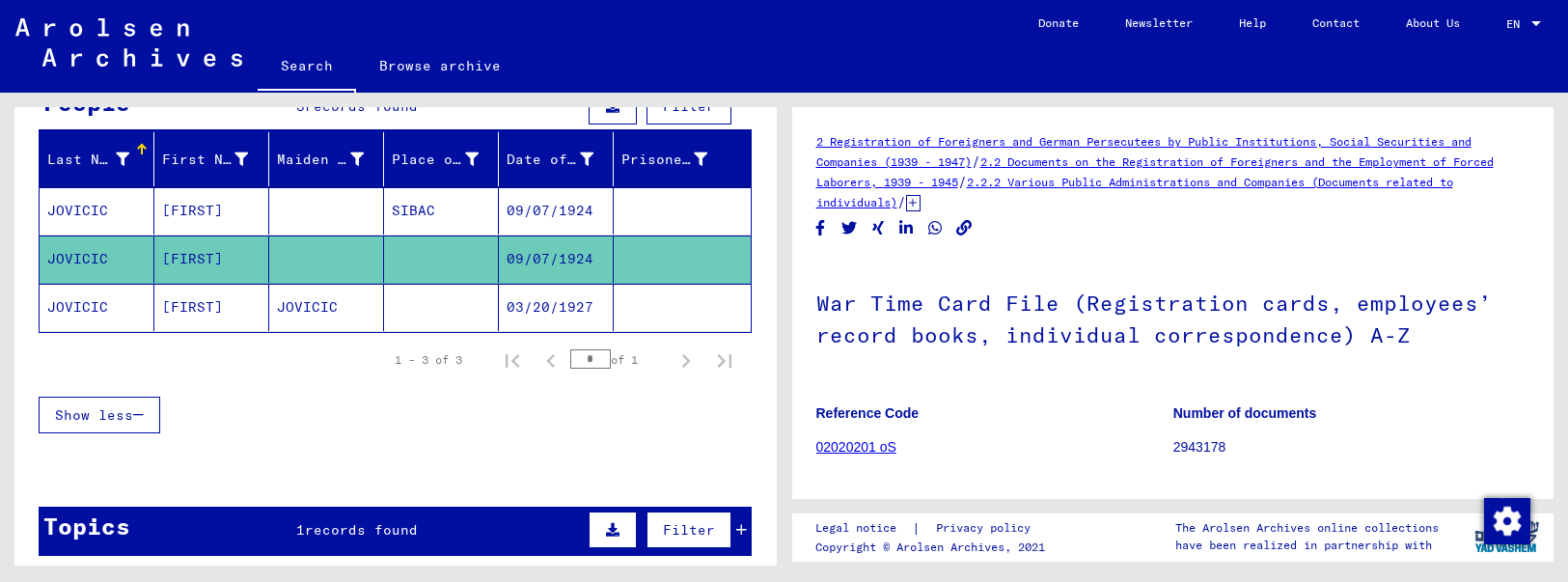 scroll, scrollTop: 0, scrollLeft: 0, axis: both 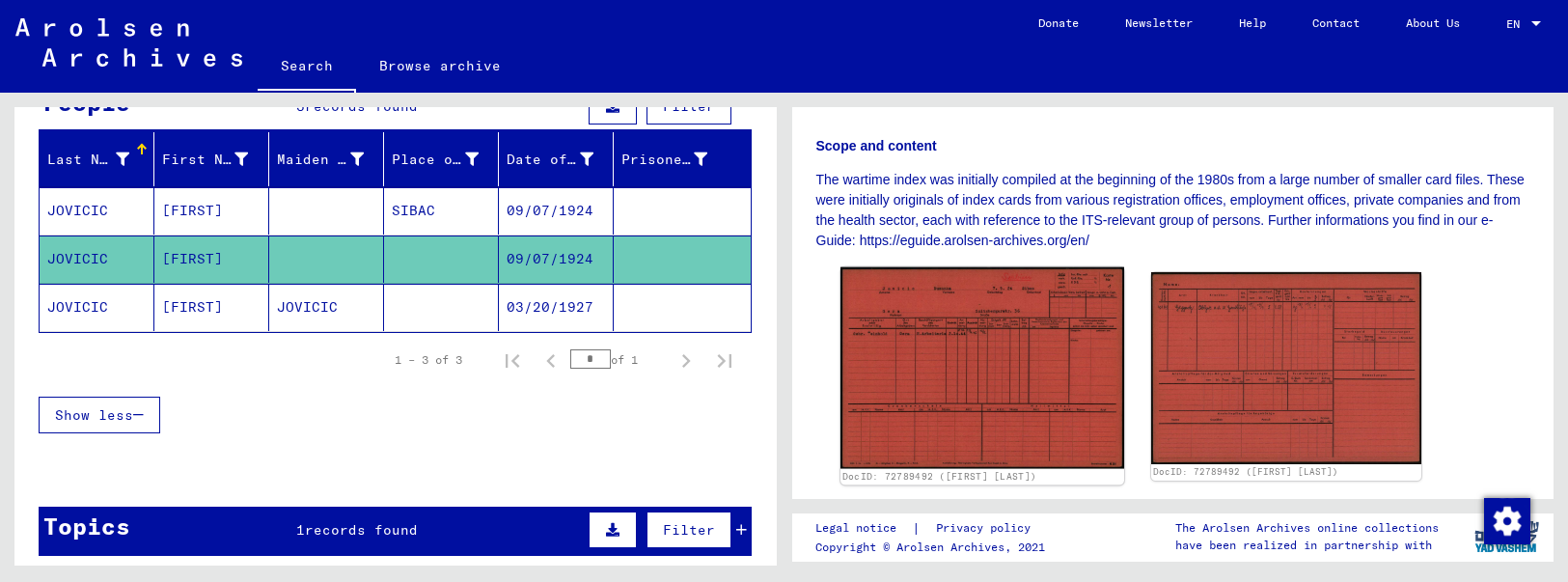 click 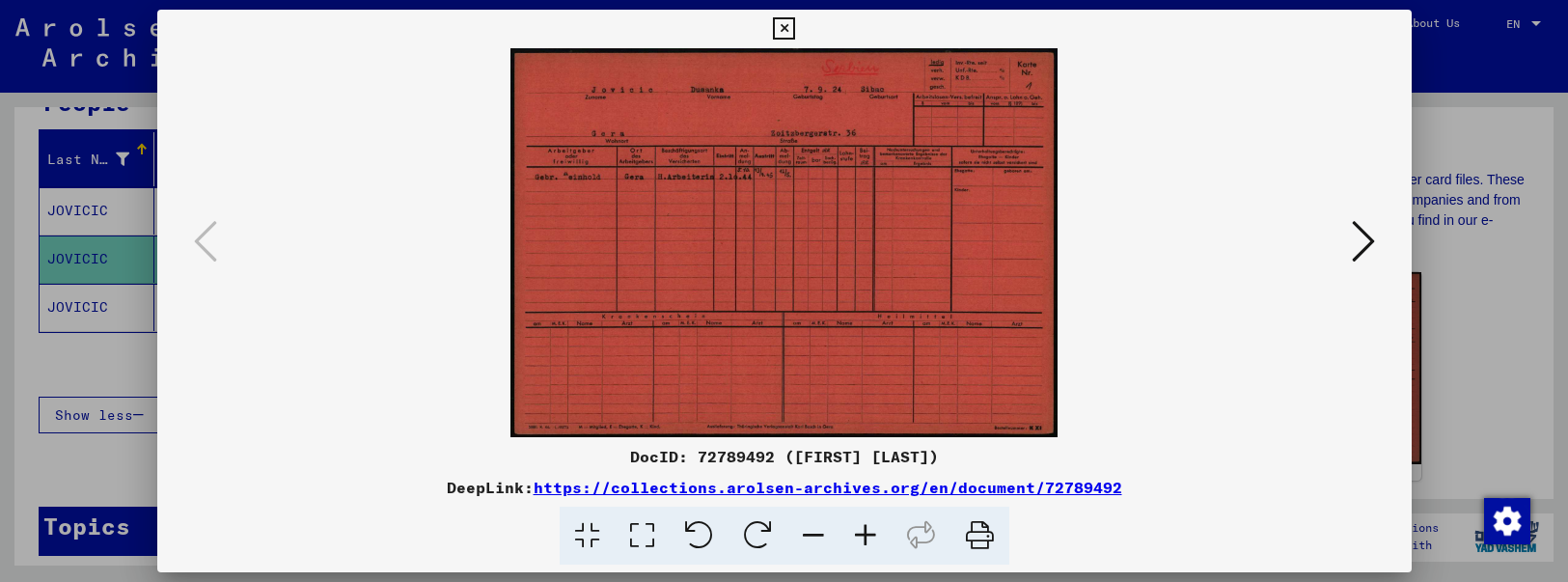 scroll, scrollTop: 219, scrollLeft: 0, axis: vertical 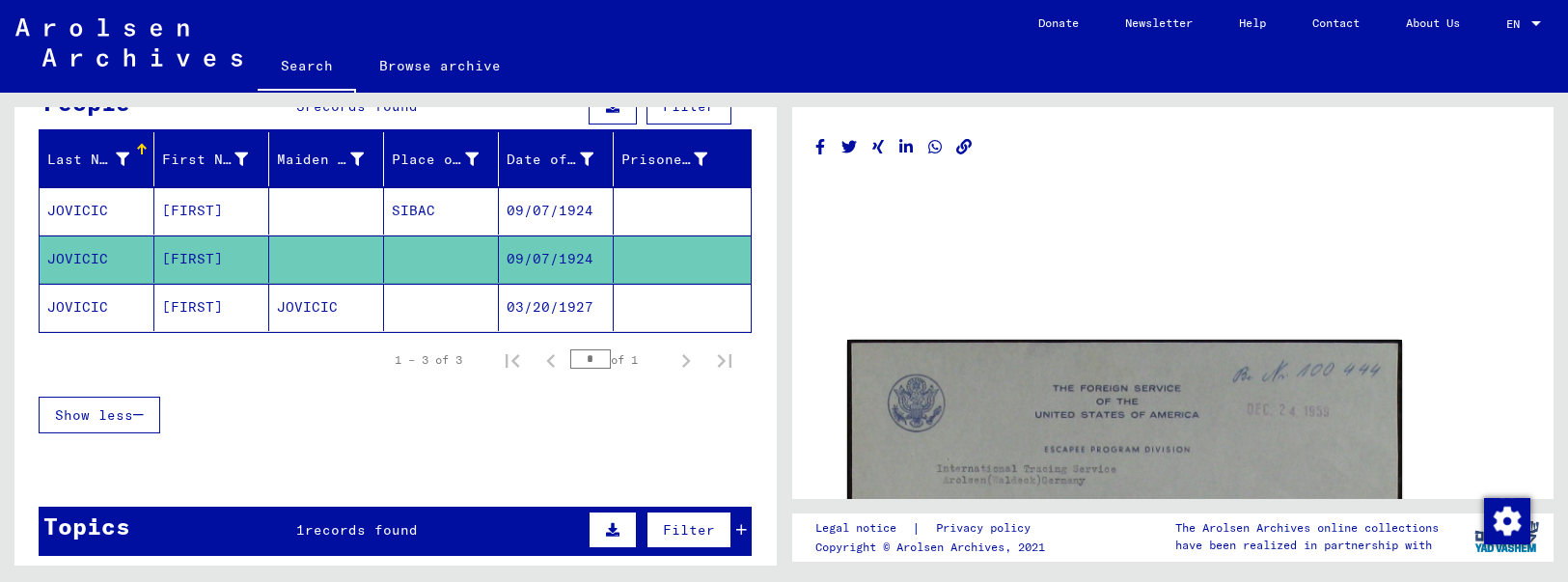 click on "09/07/1924" at bounding box center [556, 259] 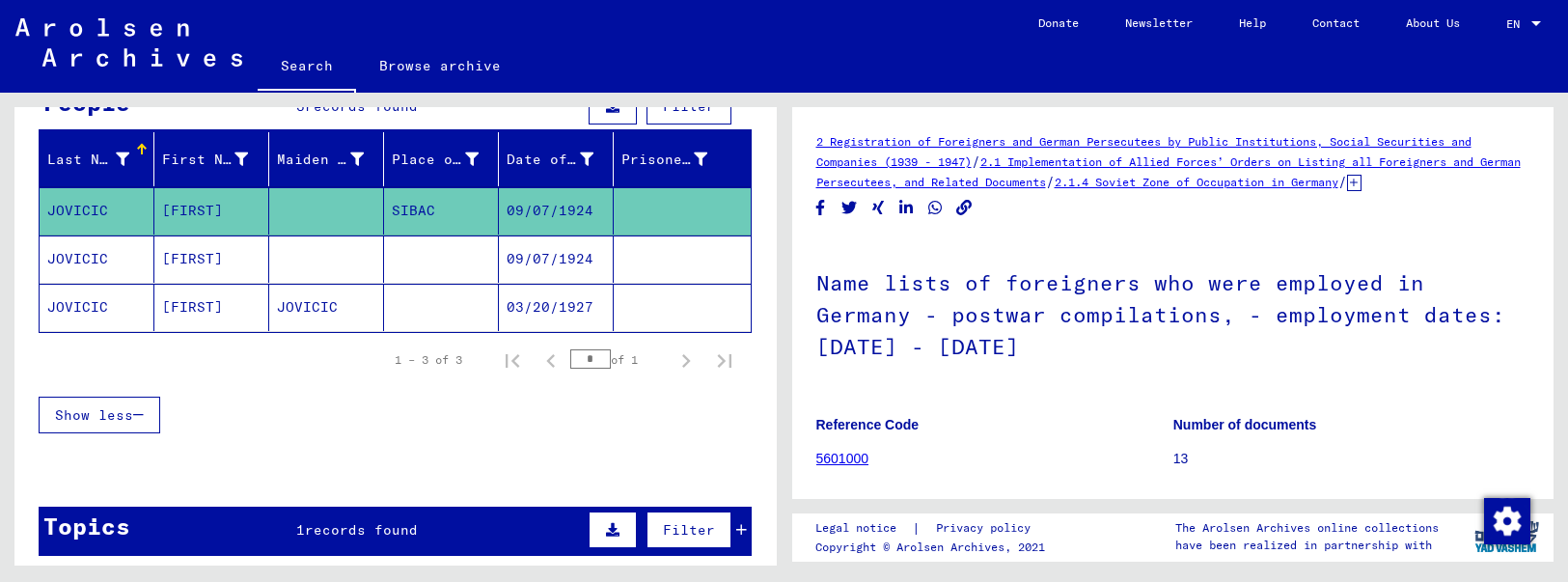 scroll, scrollTop: 0, scrollLeft: 0, axis: both 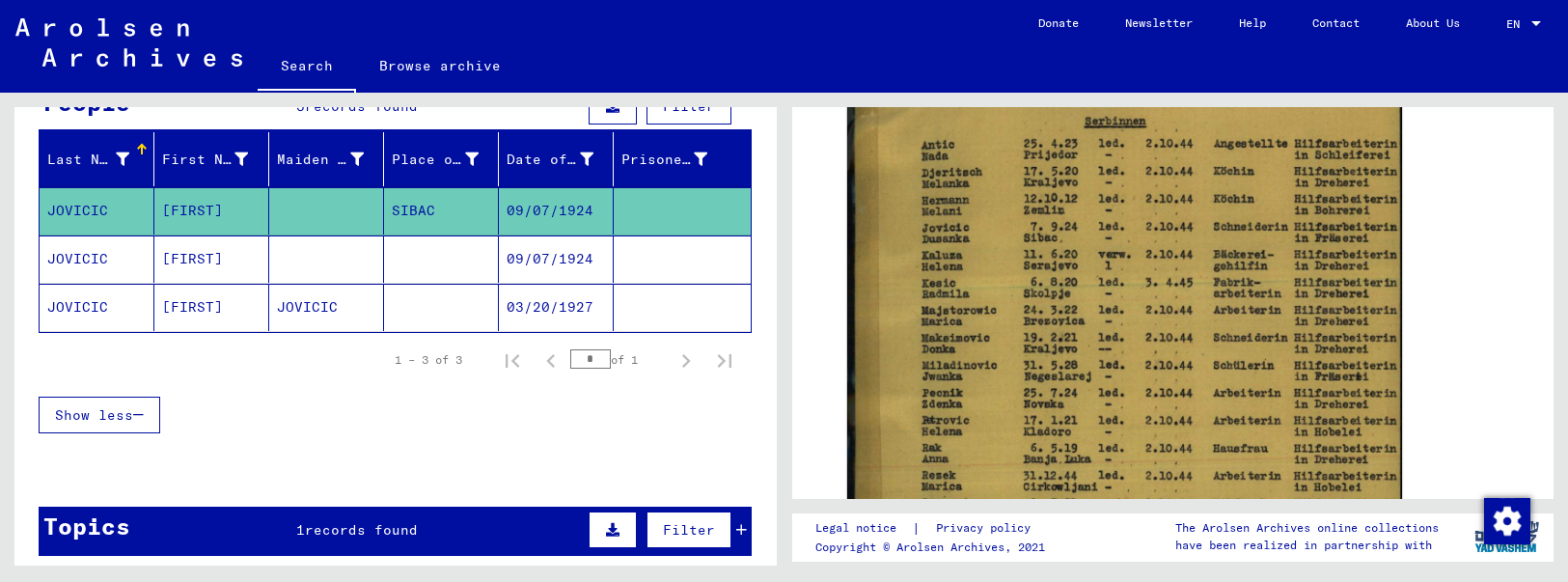 click on "09/07/1924" at bounding box center [556, 307] 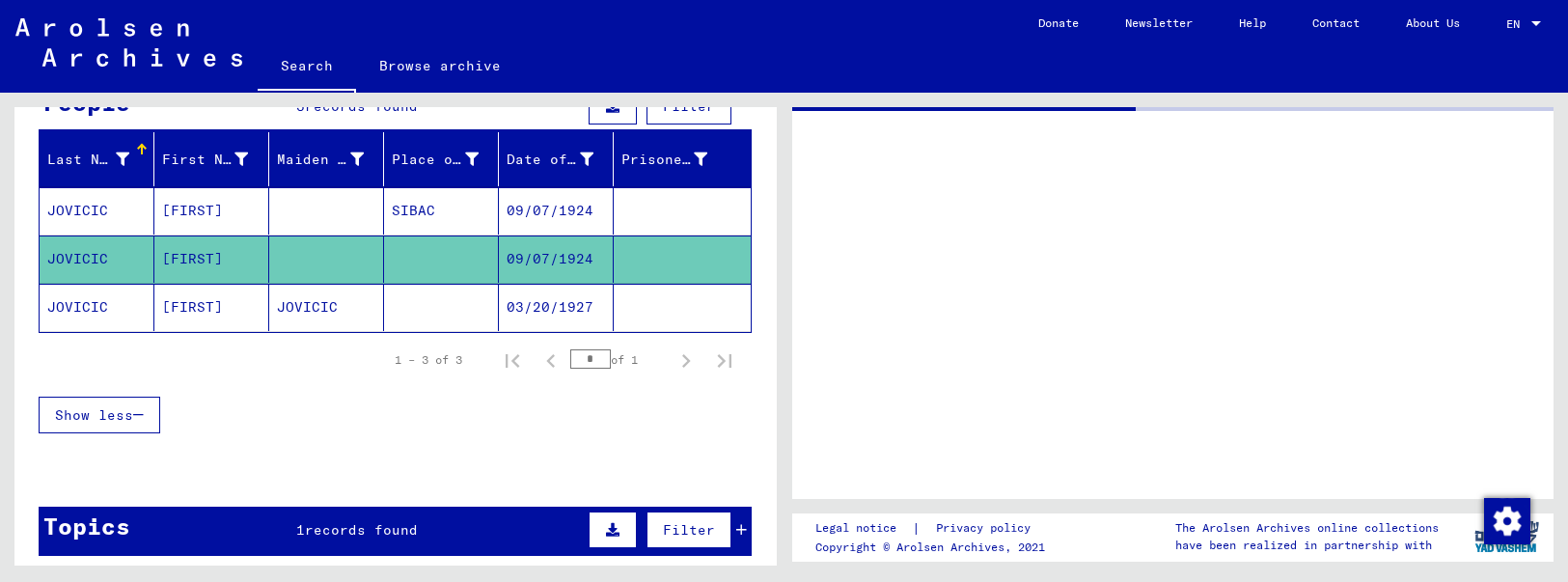 scroll, scrollTop: 0, scrollLeft: 0, axis: both 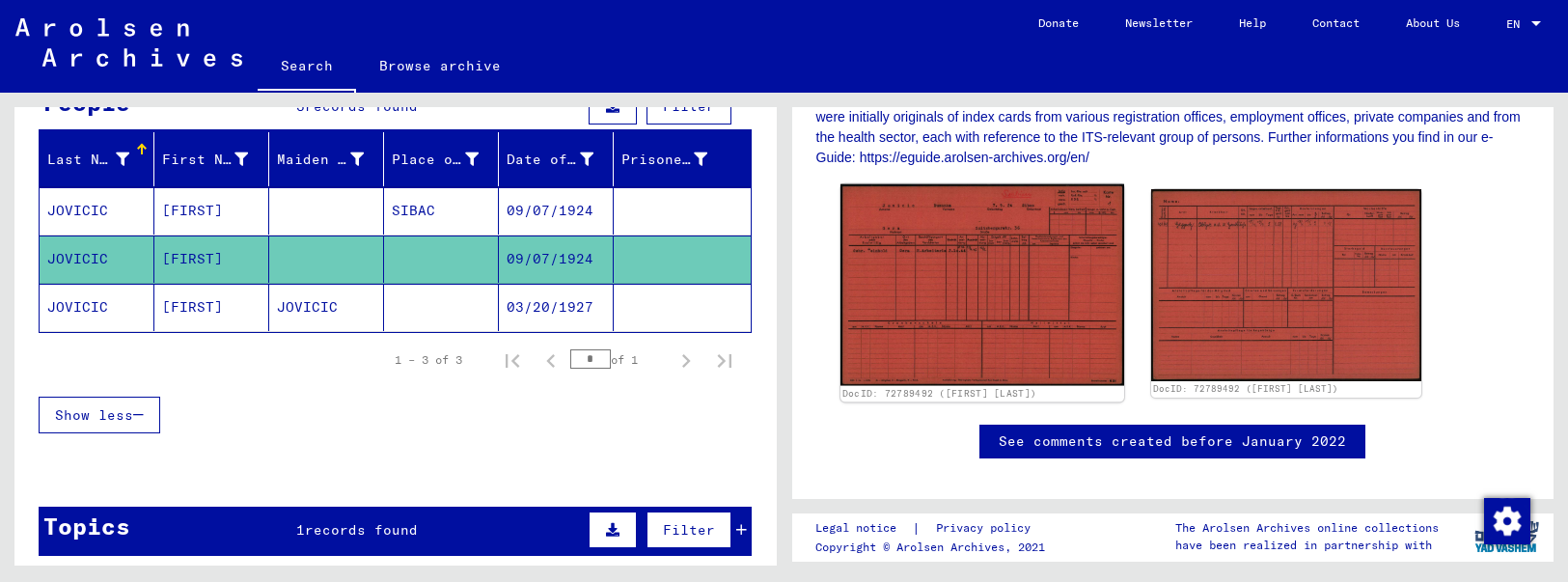 click 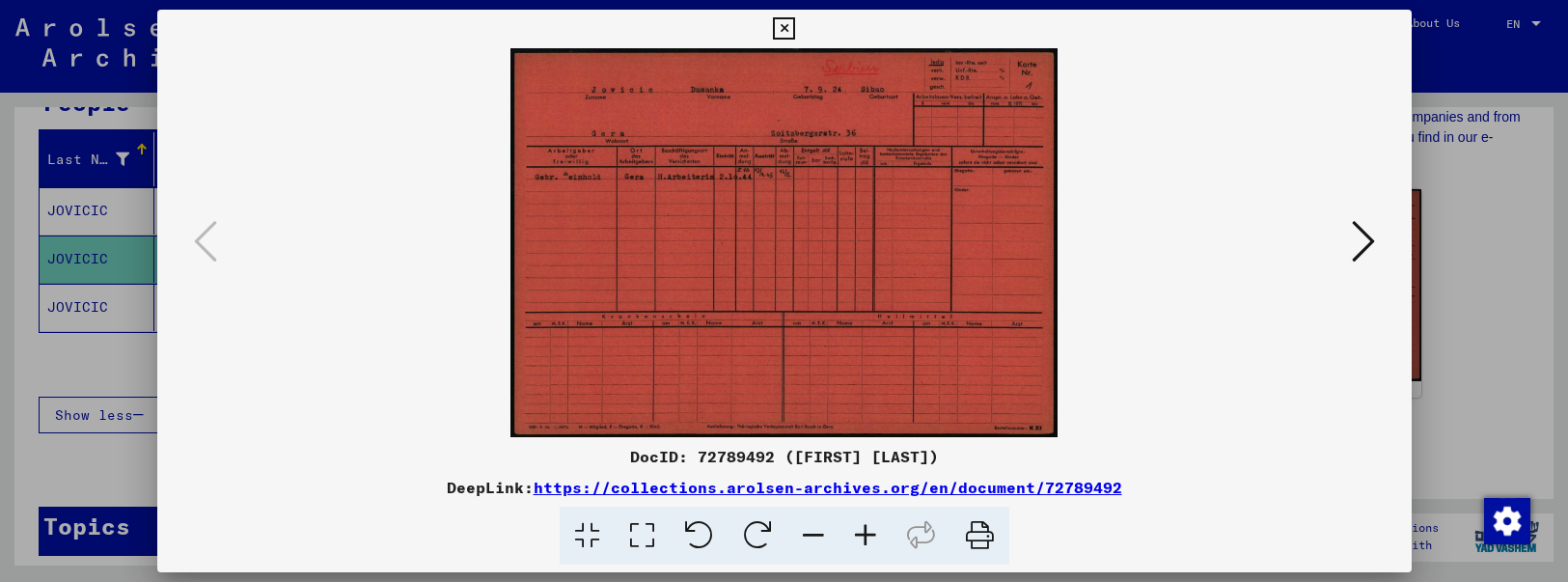drag, startPoint x: 1011, startPoint y: 306, endPoint x: 1755, endPoint y: 245, distance: 746.49648 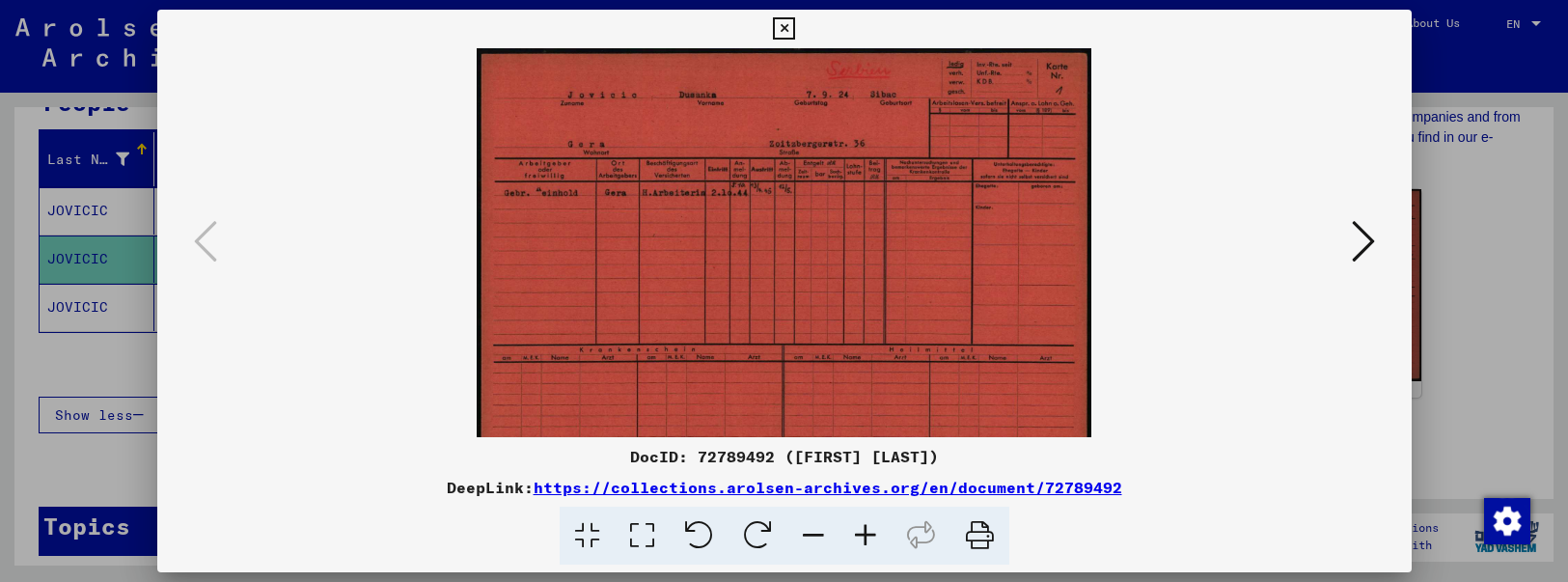 click at bounding box center (866, 536) 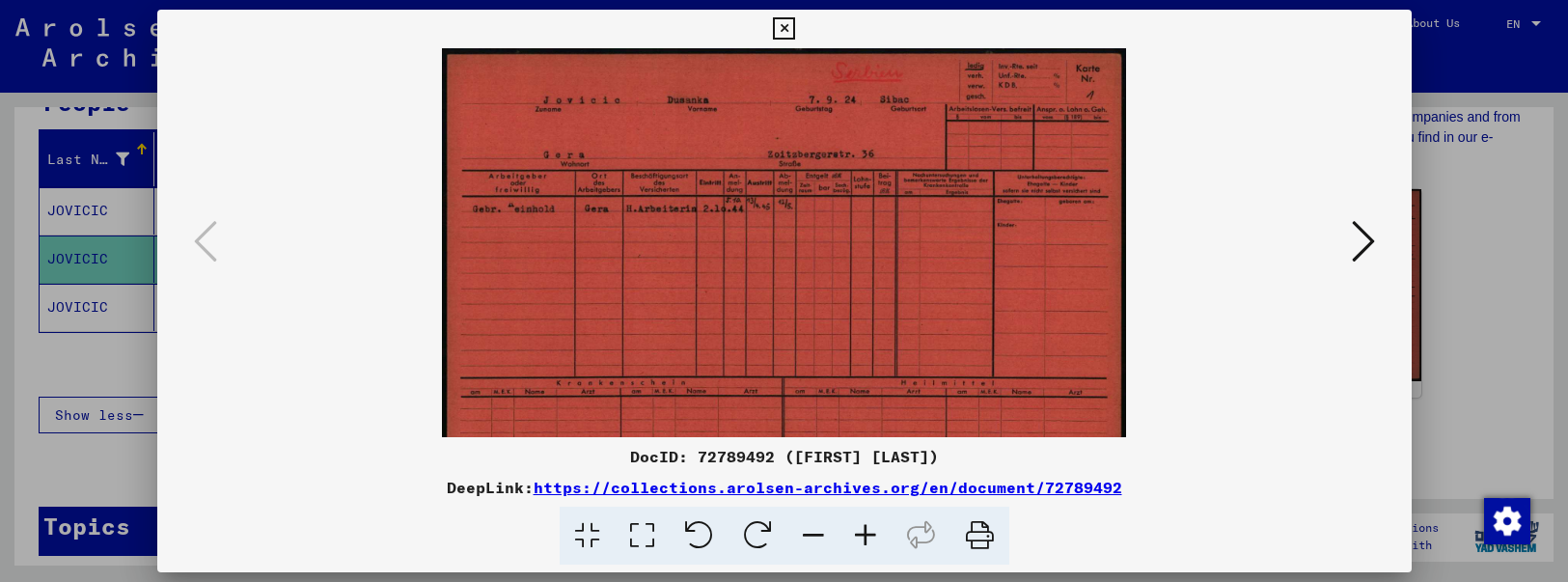 click at bounding box center (866, 536) 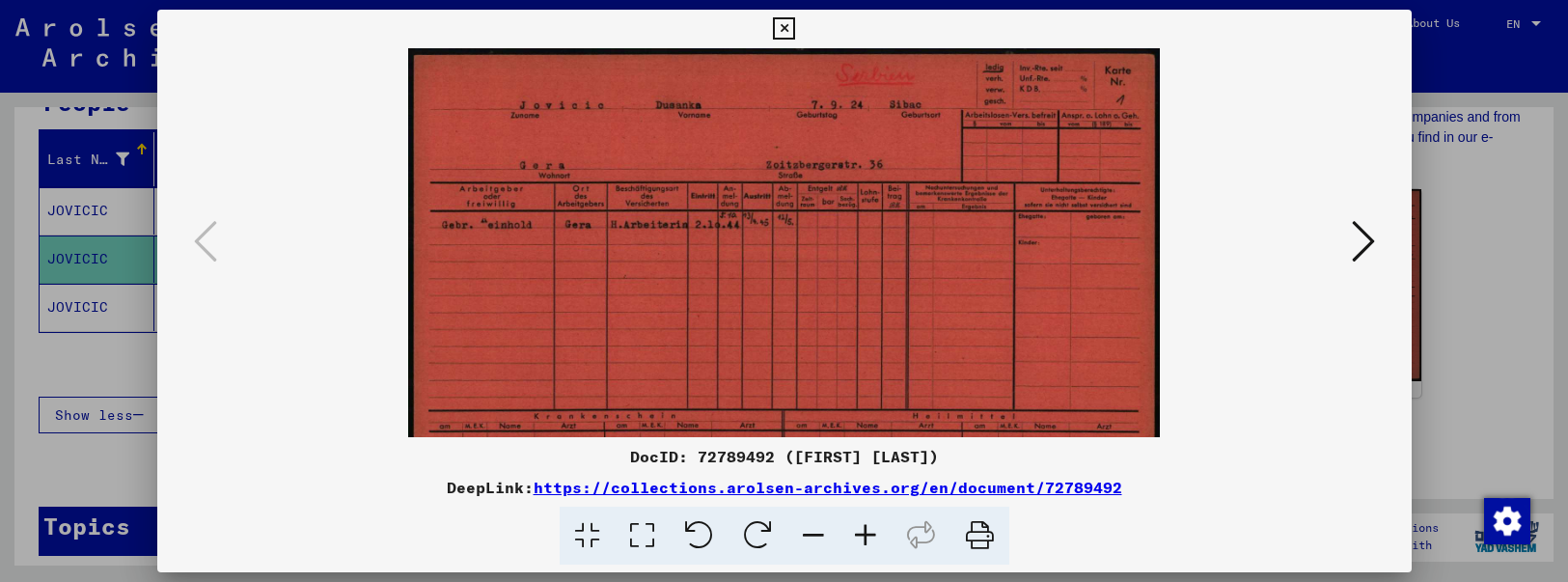 click at bounding box center (866, 536) 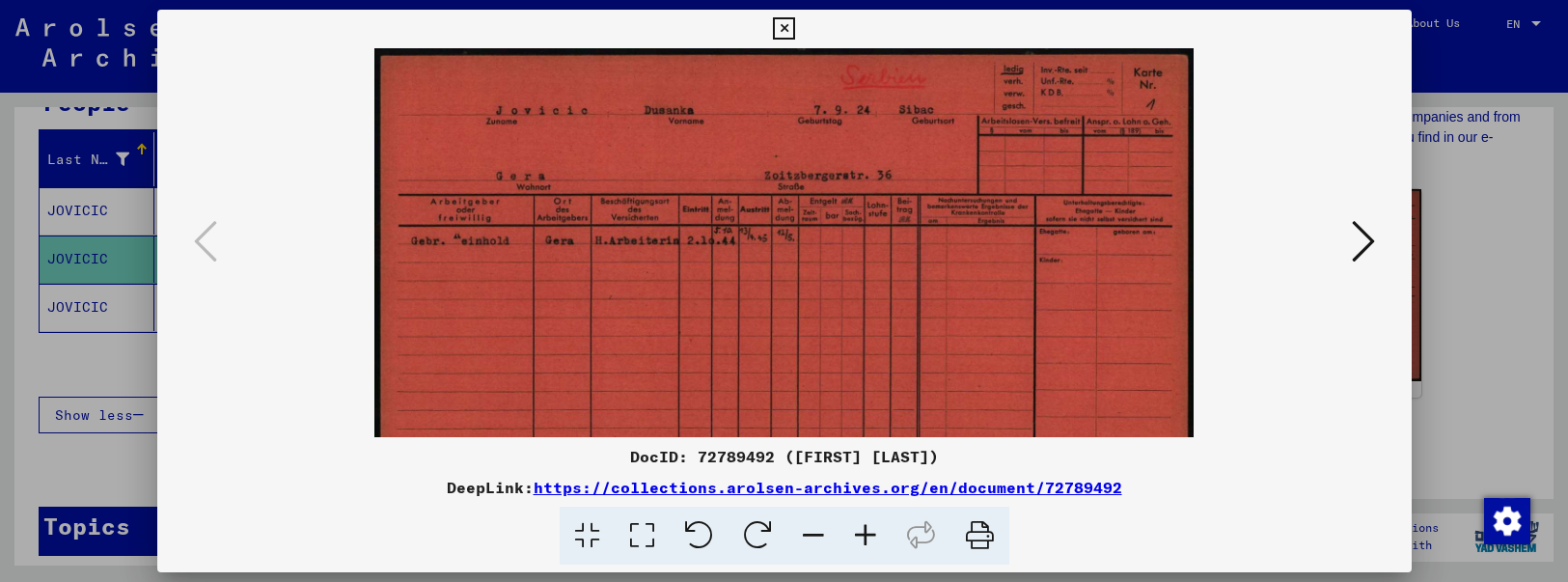 click at bounding box center (866, 536) 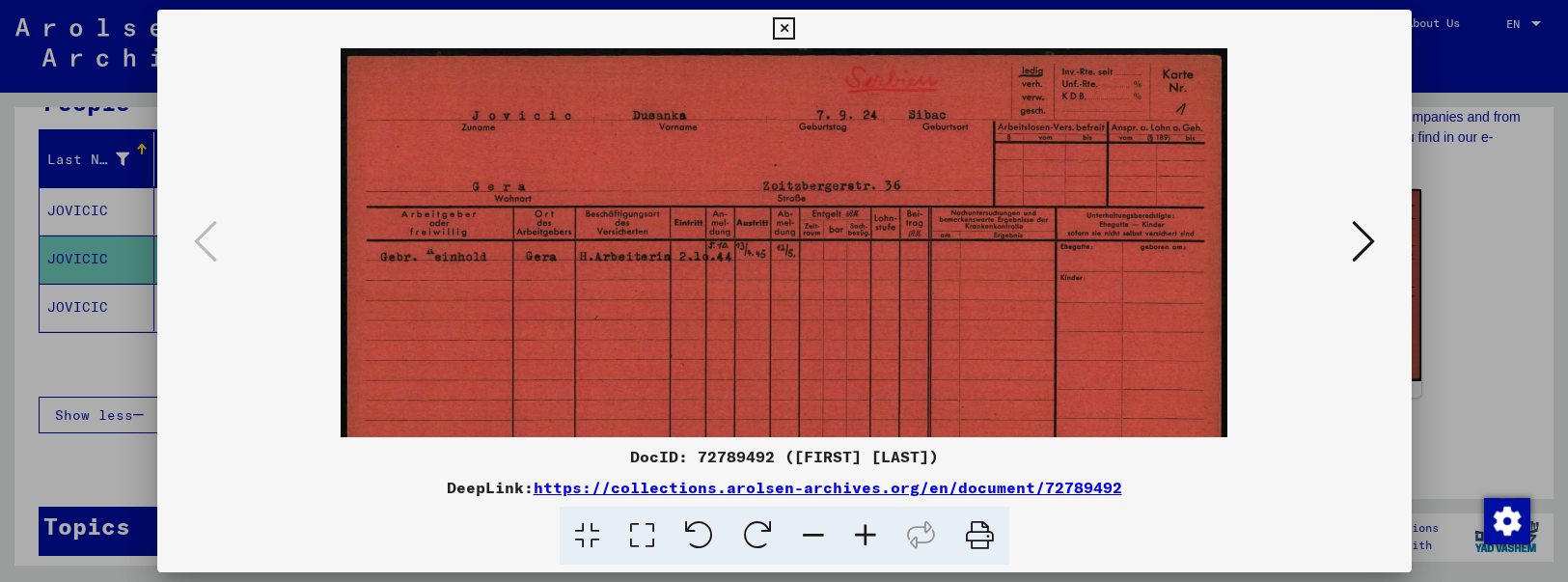 click at bounding box center (866, 536) 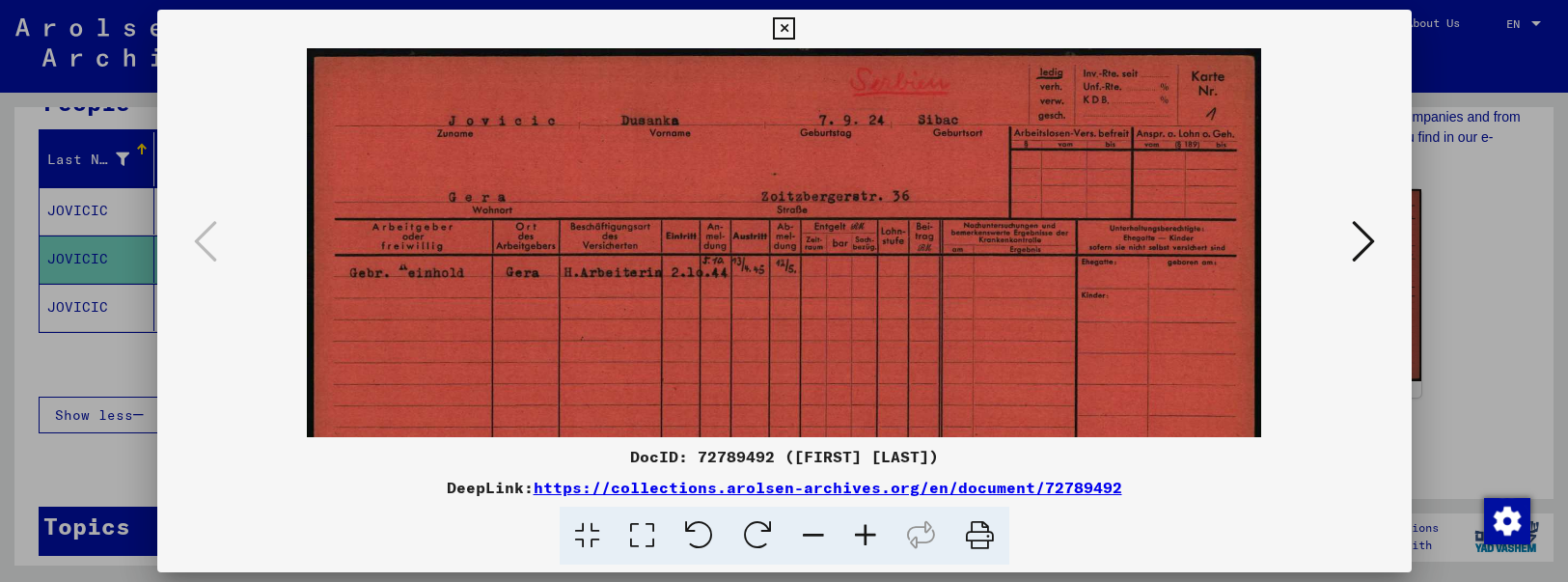 click at bounding box center [866, 536] 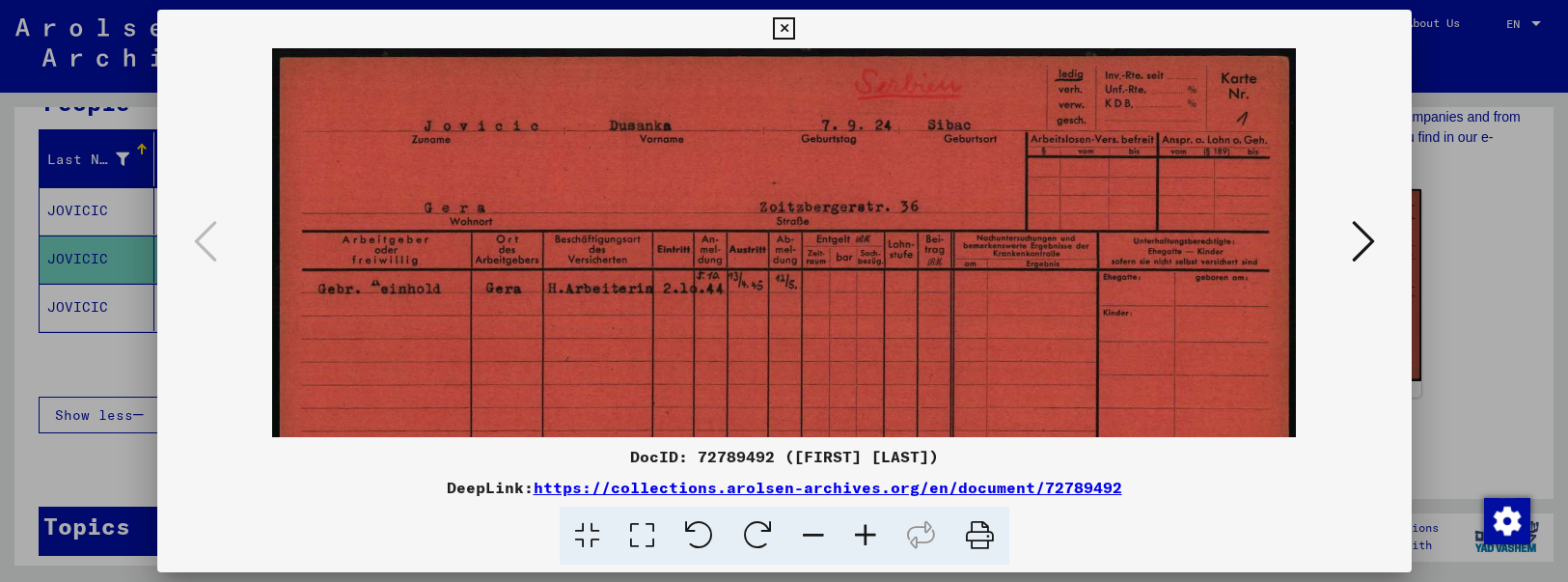 click at bounding box center (866, 536) 